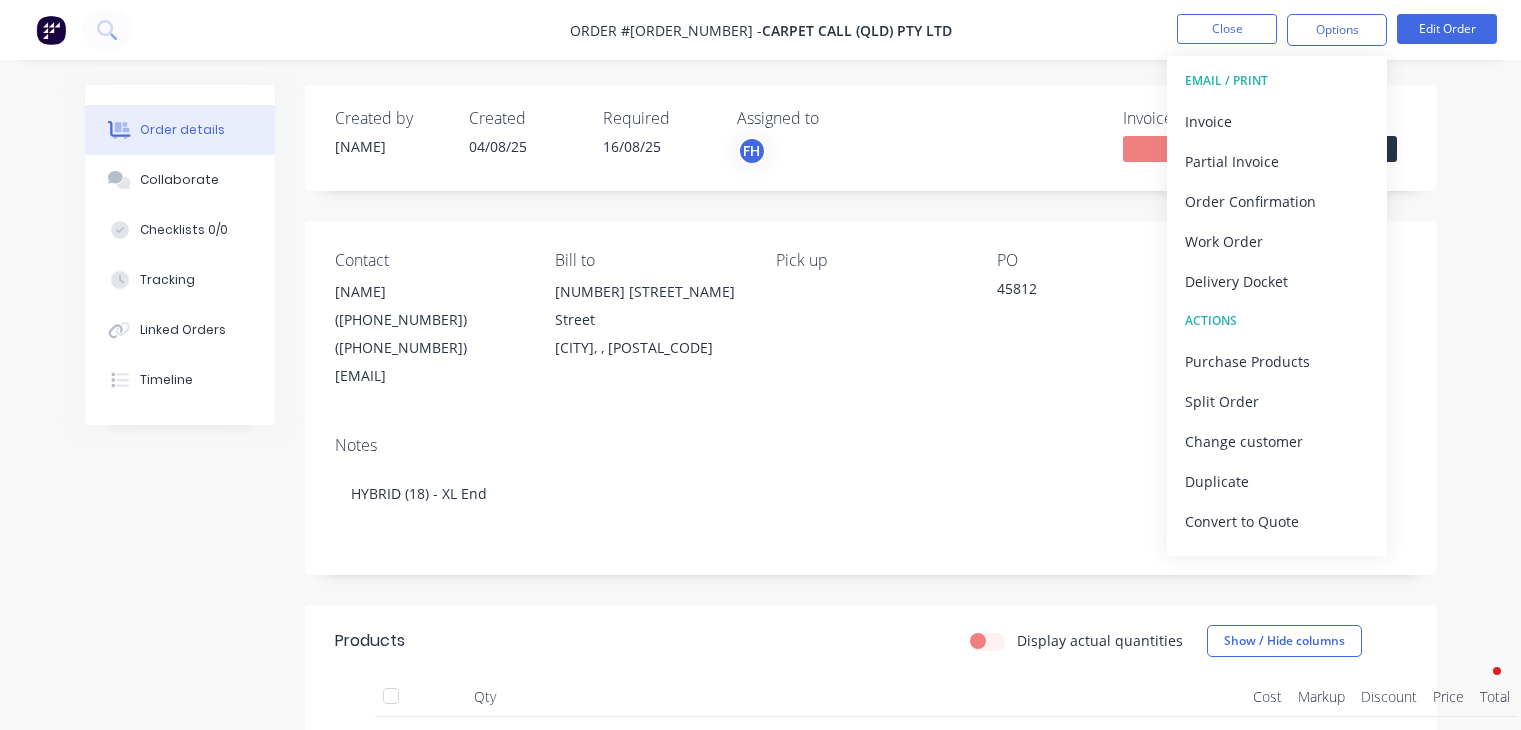 scroll, scrollTop: 0, scrollLeft: 0, axis: both 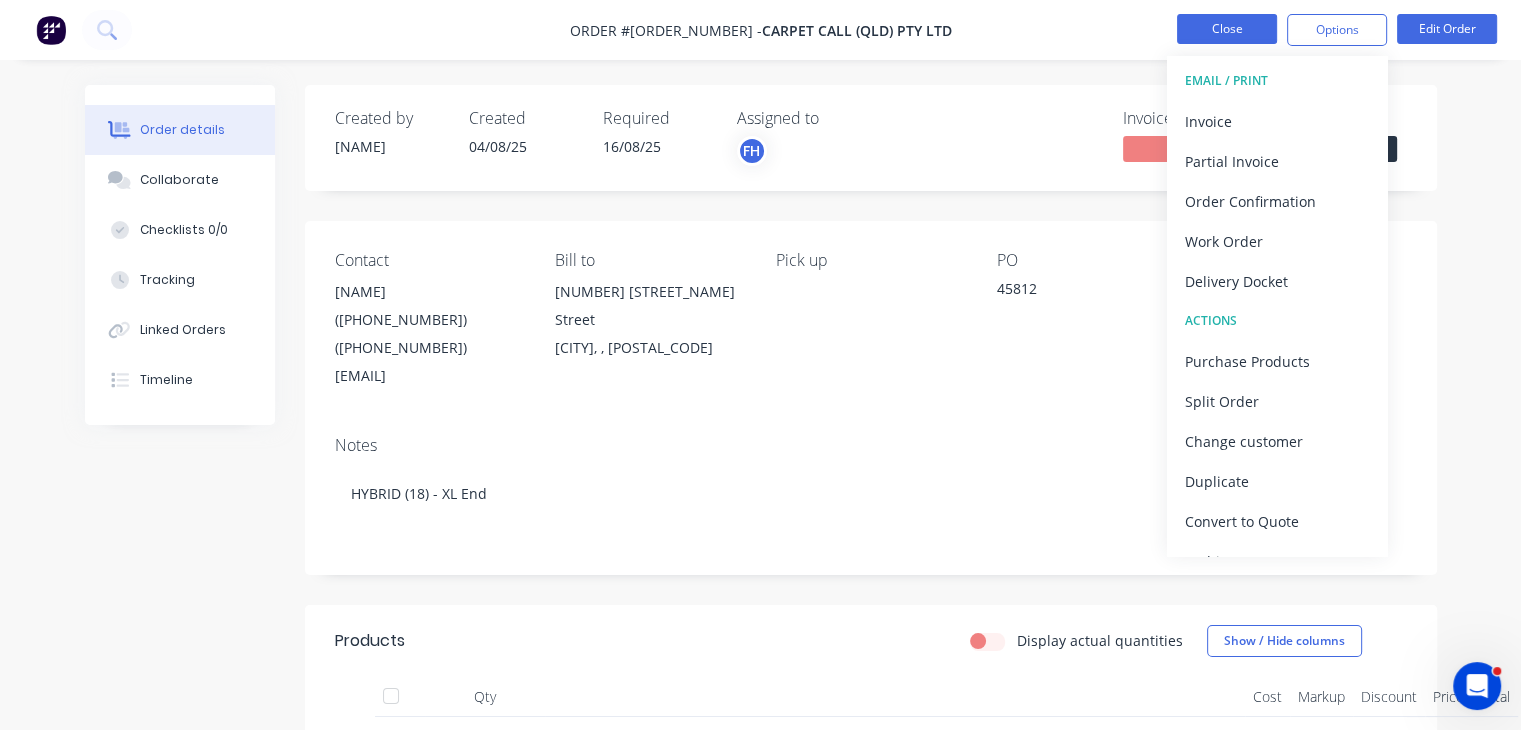click on "Close" at bounding box center [1227, 29] 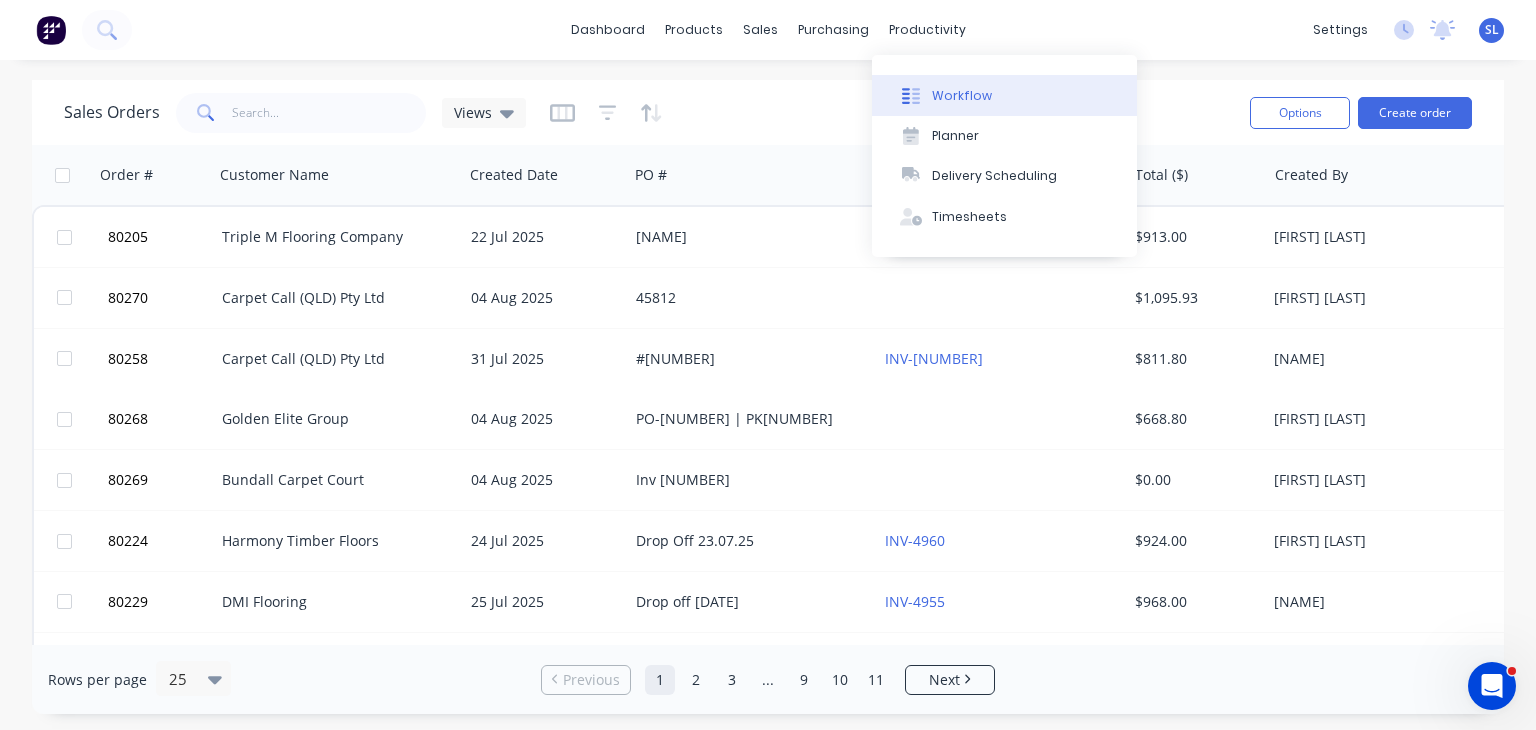 click on "Workflow" at bounding box center [1004, 95] 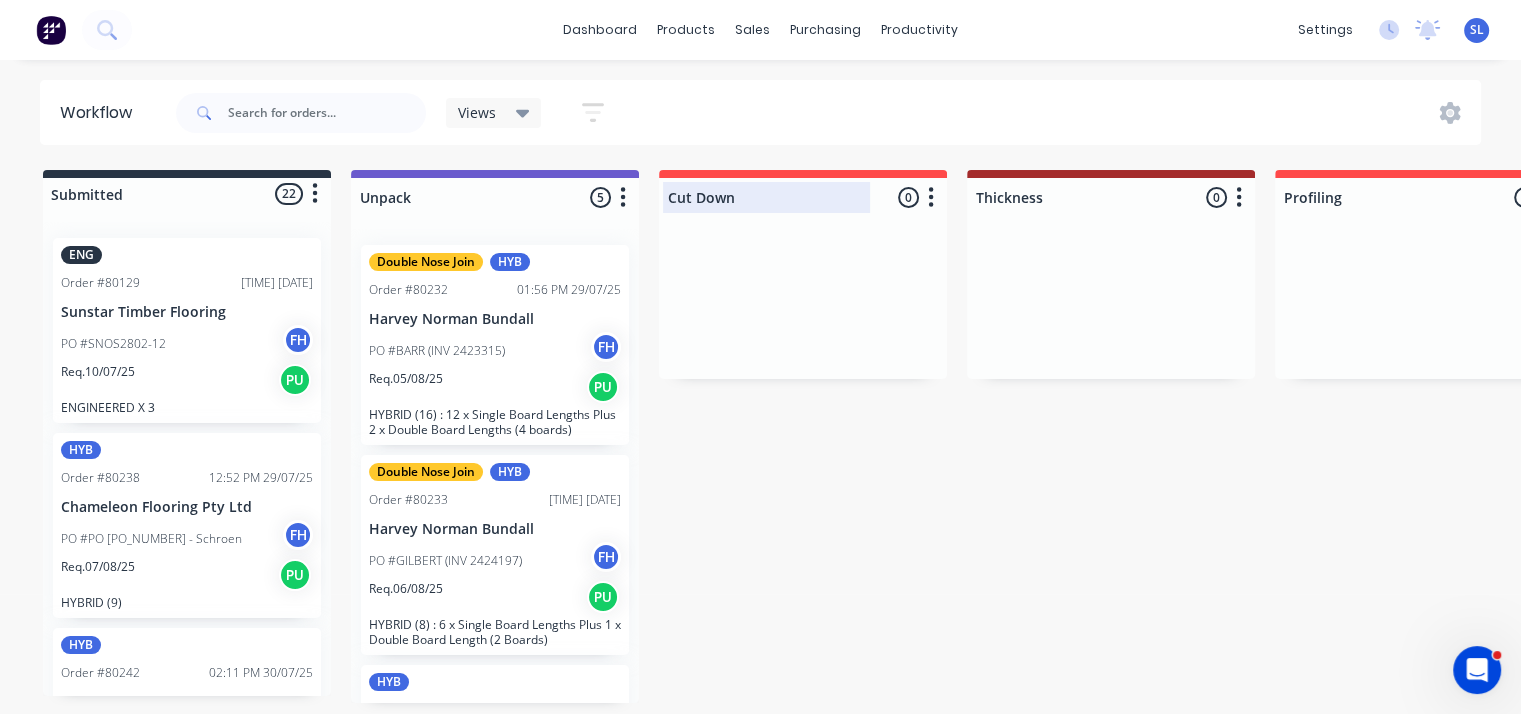 click at bounding box center (803, 197) 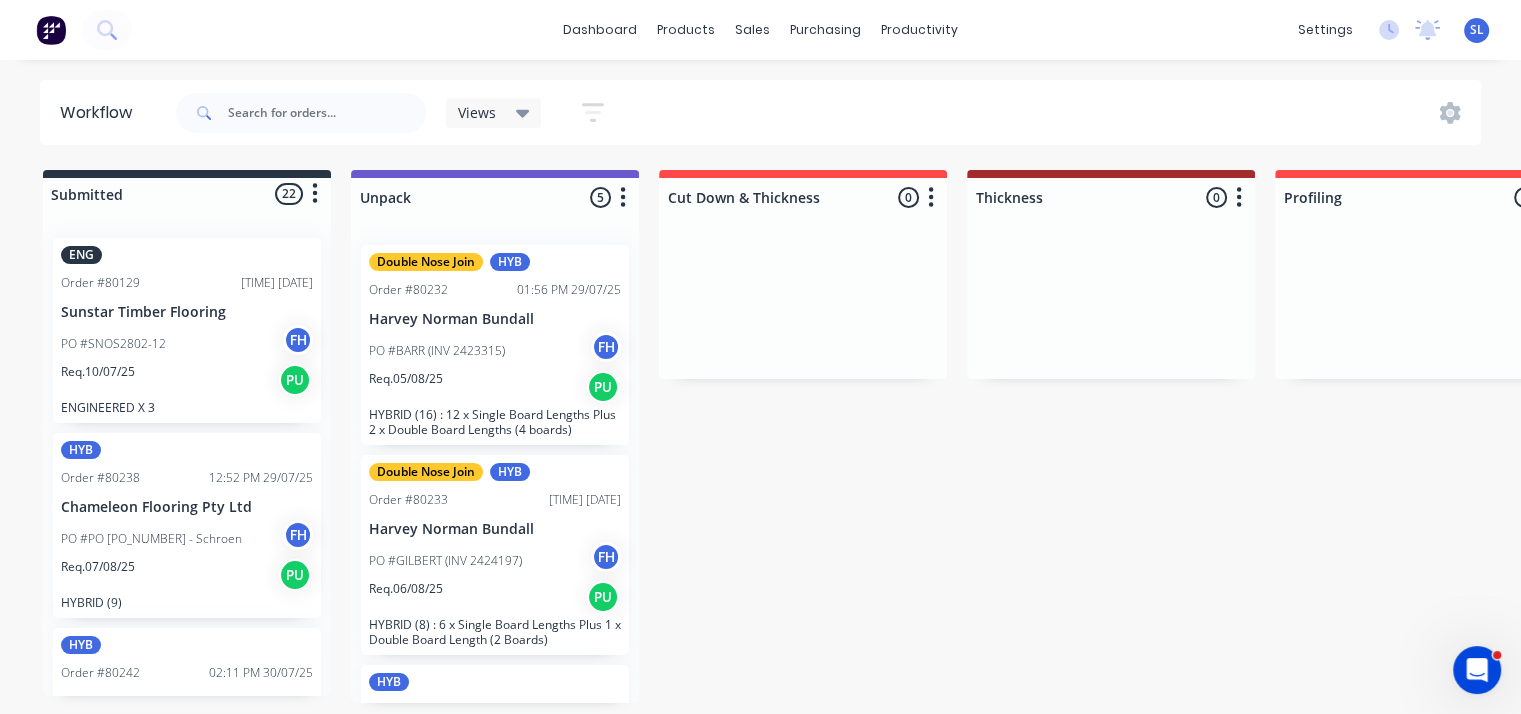 type on "Cut Down & Thickness" 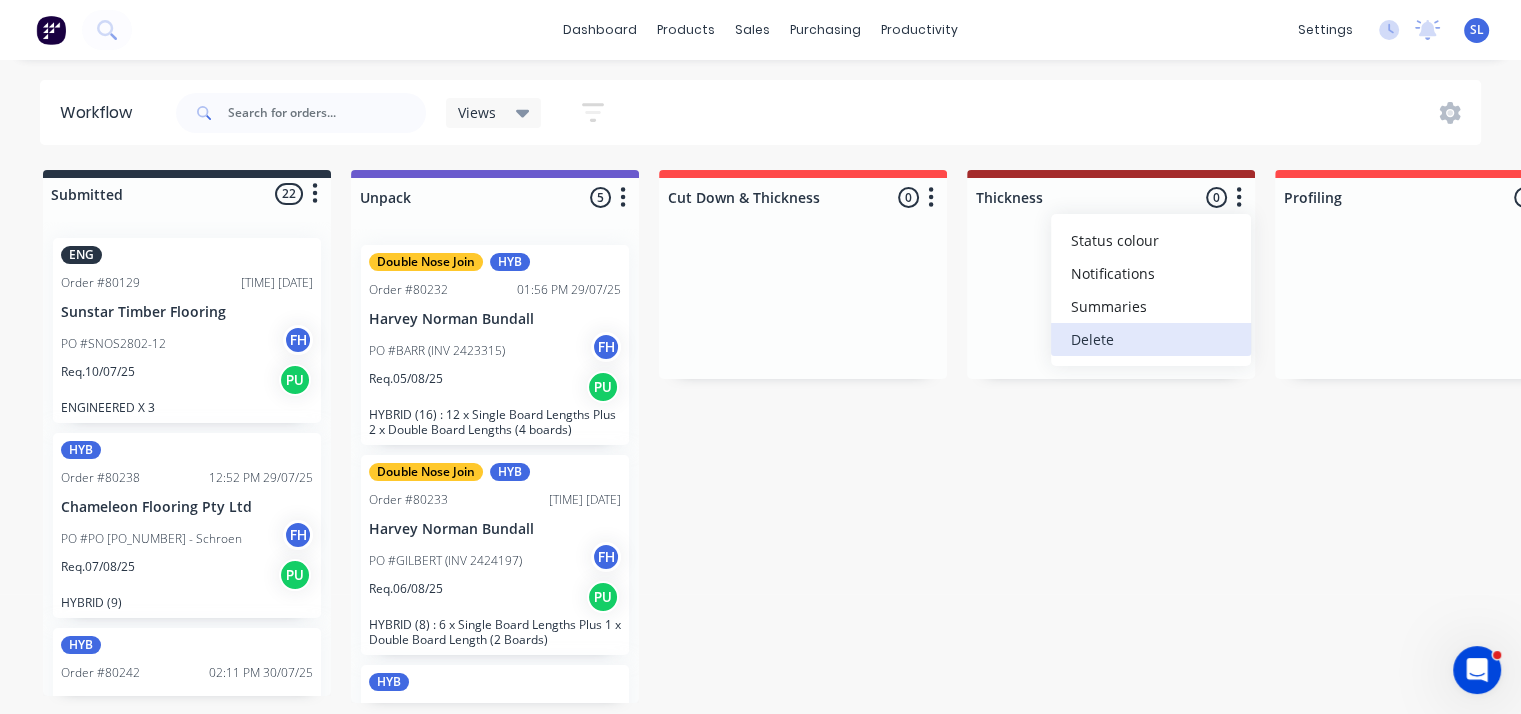 click on "Delete" at bounding box center [1151, 339] 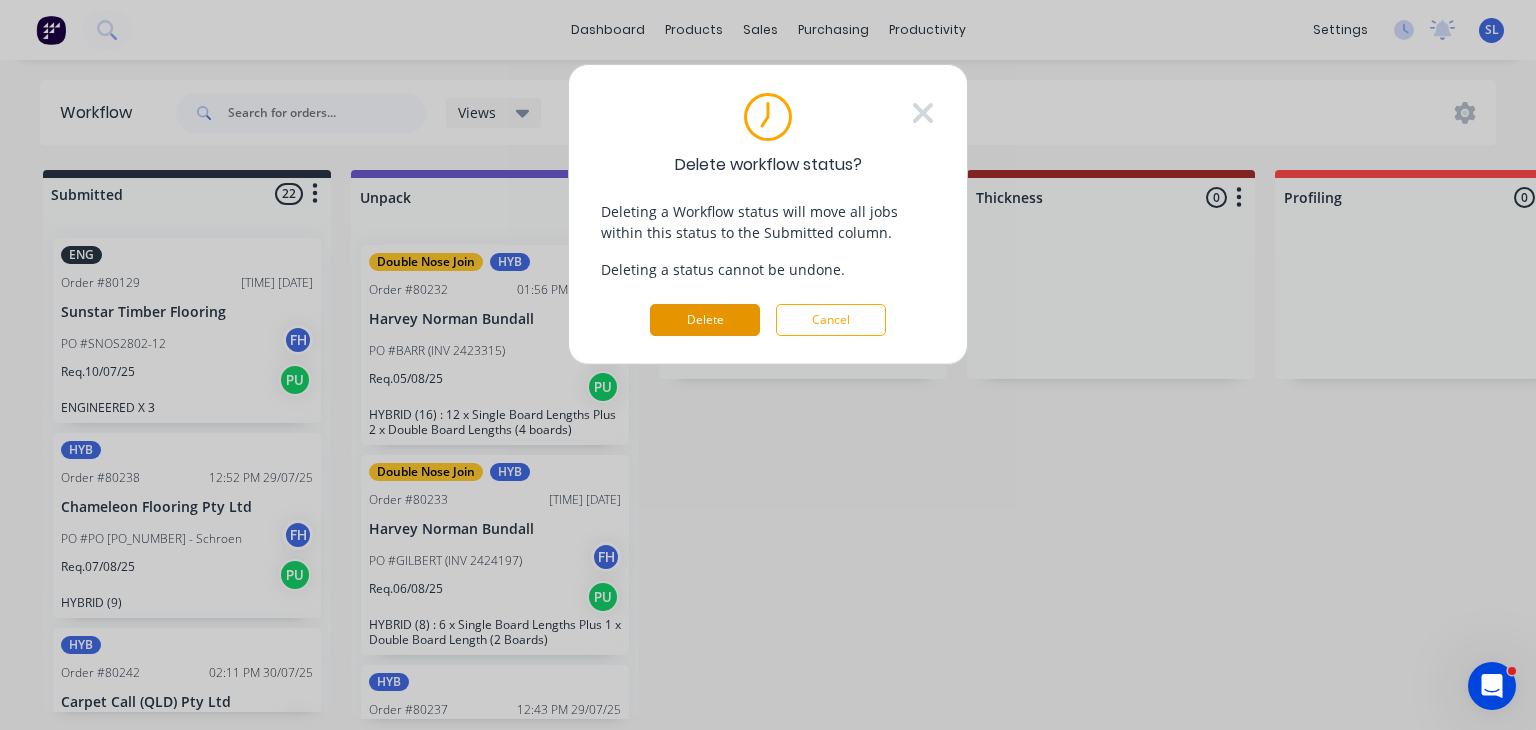 click on "Delete" at bounding box center (705, 320) 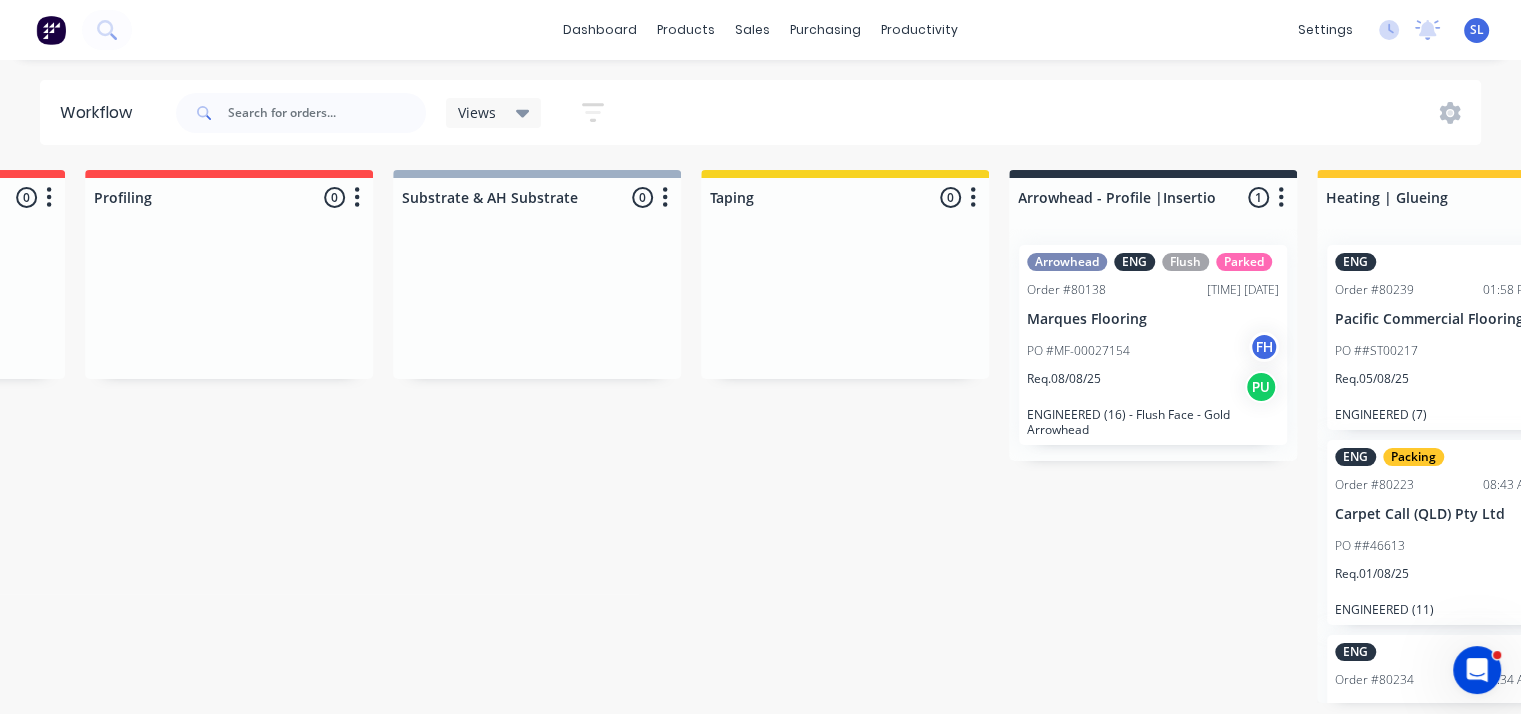 scroll, scrollTop: 0, scrollLeft: 880, axis: horizontal 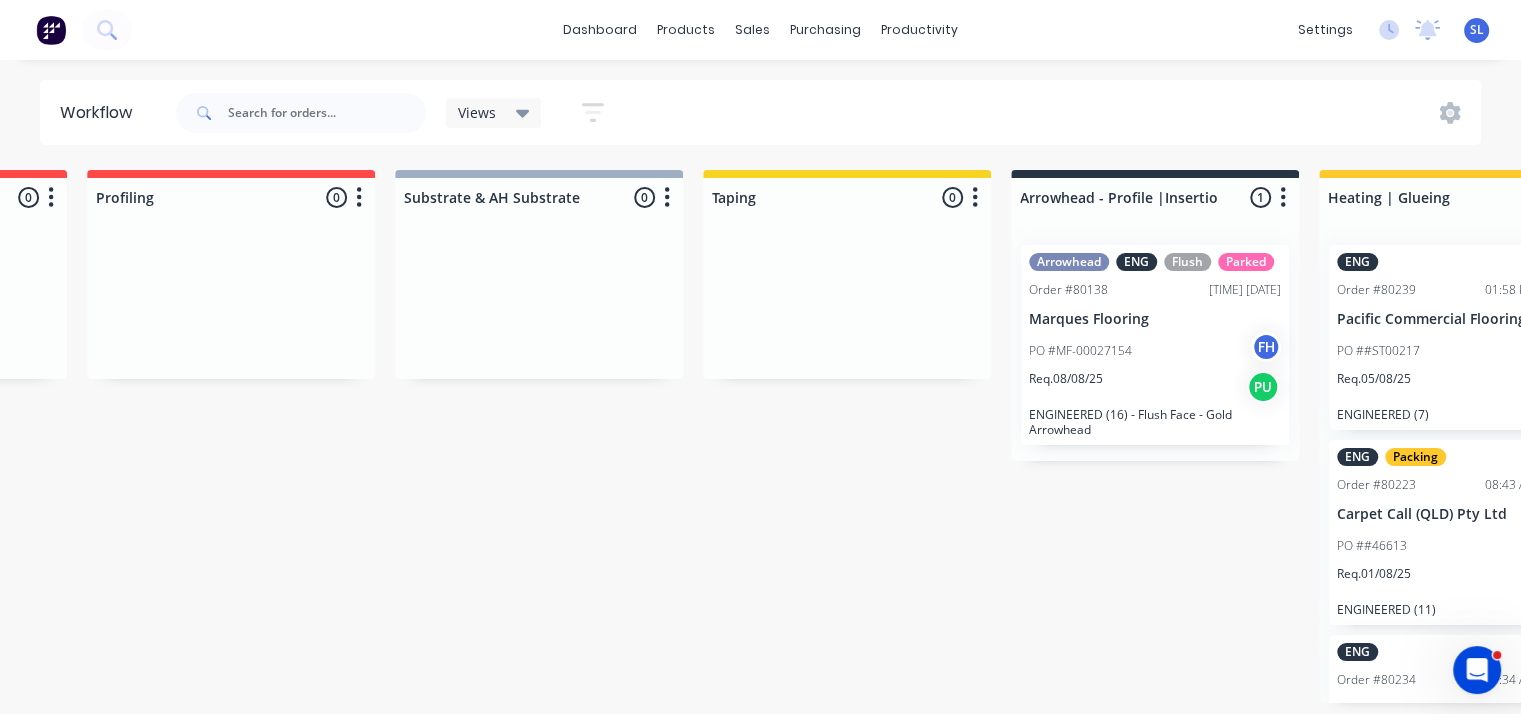 click on "Heating | Glueing 8 Status colour #FFC82C hex #FFC82C Save Cancel Notifications Email SMS Summaries Total order value Invoiced to date To be invoiced Delete" at bounding box center [1463, 193] 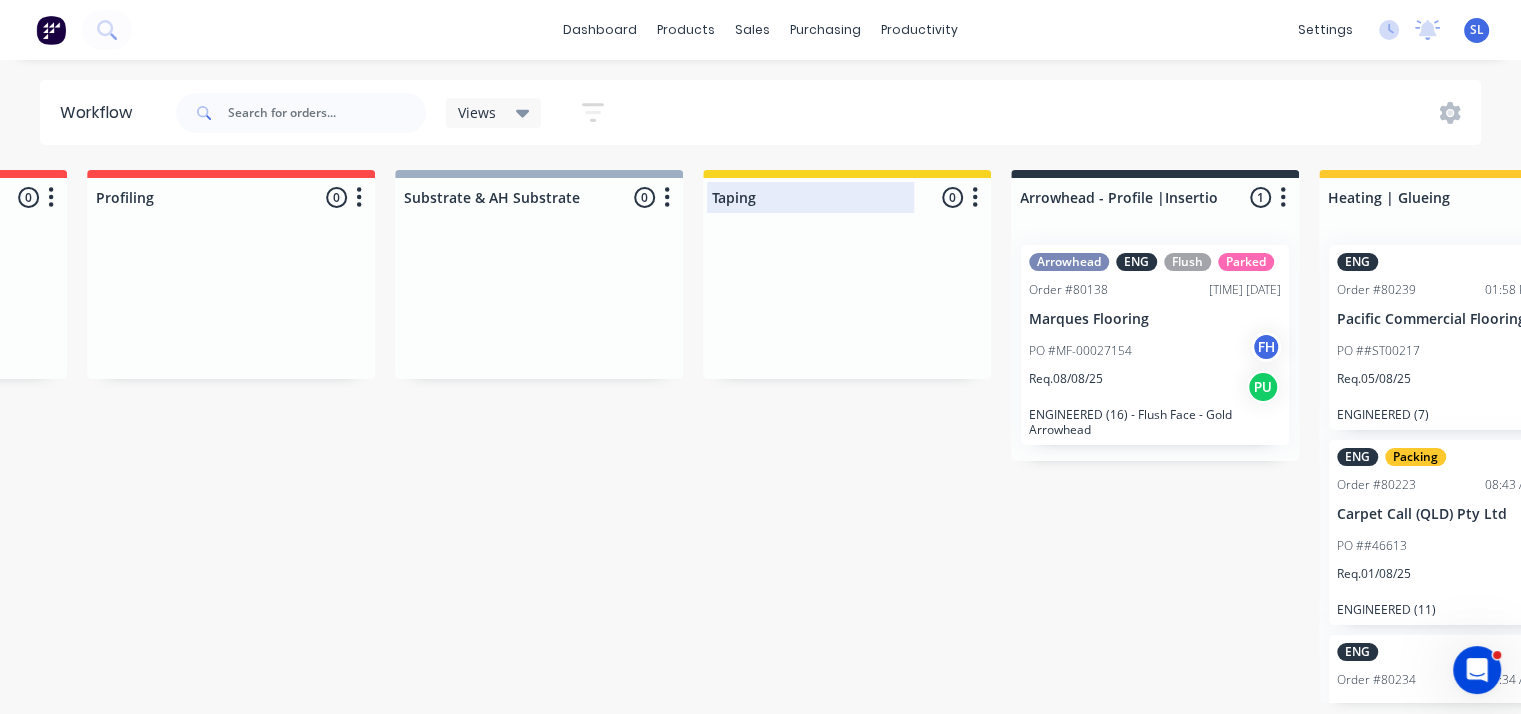 click at bounding box center (847, 197) 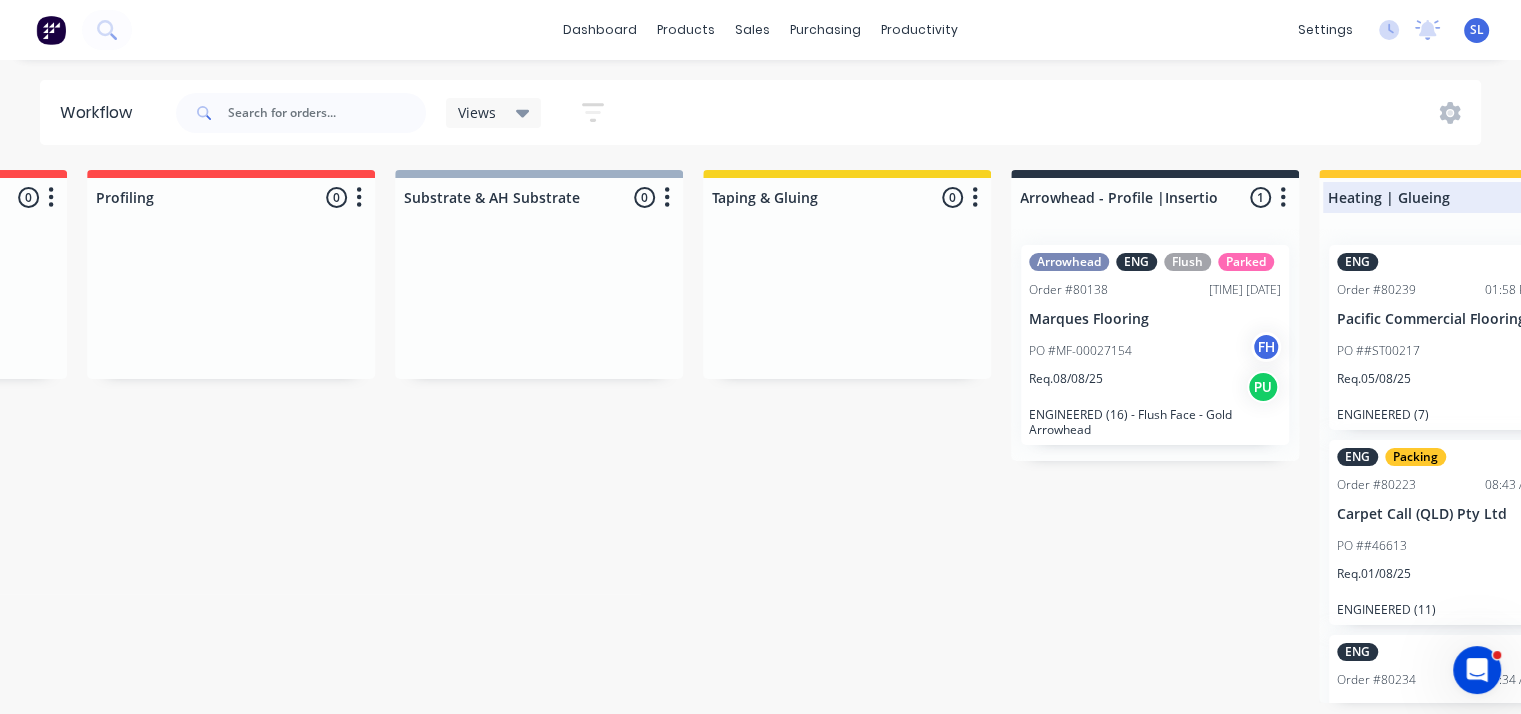 type on "Taping & Gluing" 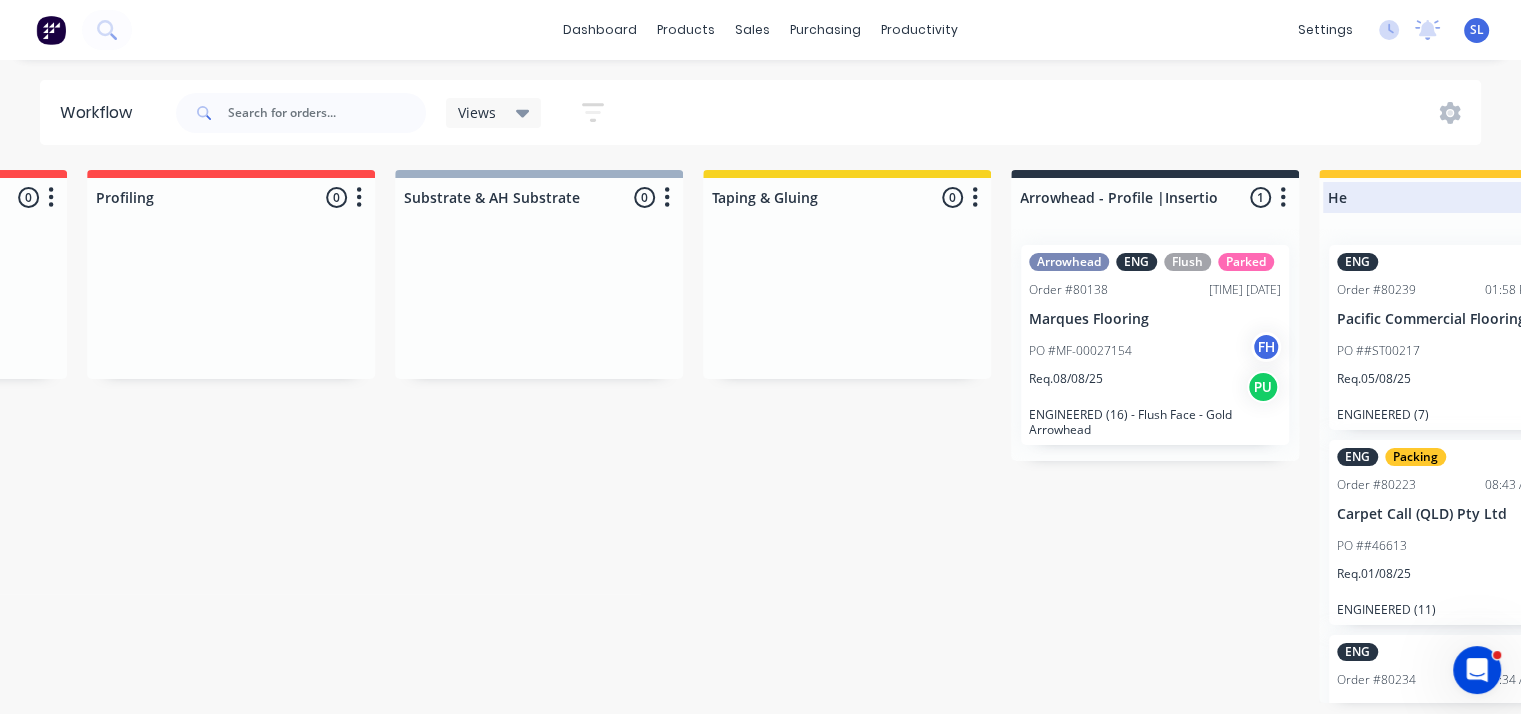 type on "H" 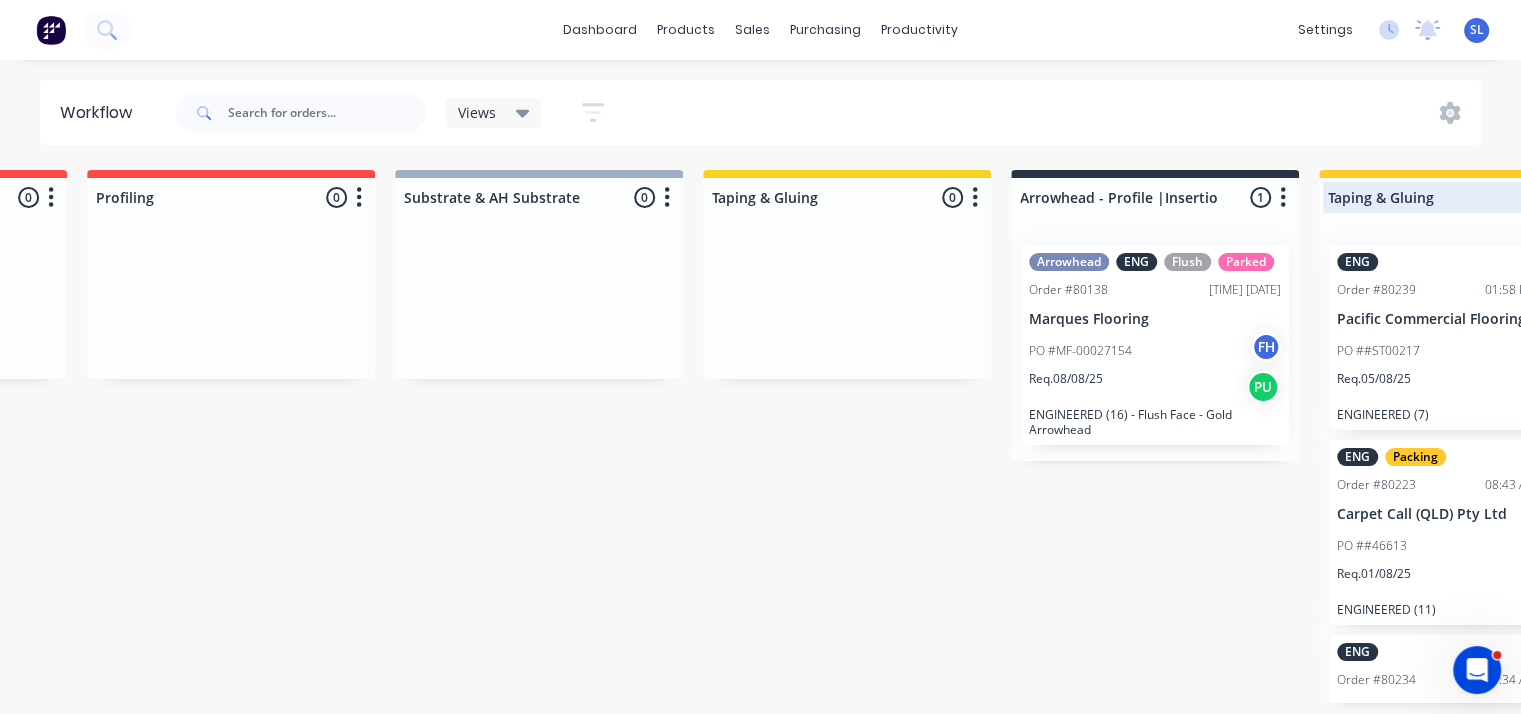 type on "Heating | Glueing" 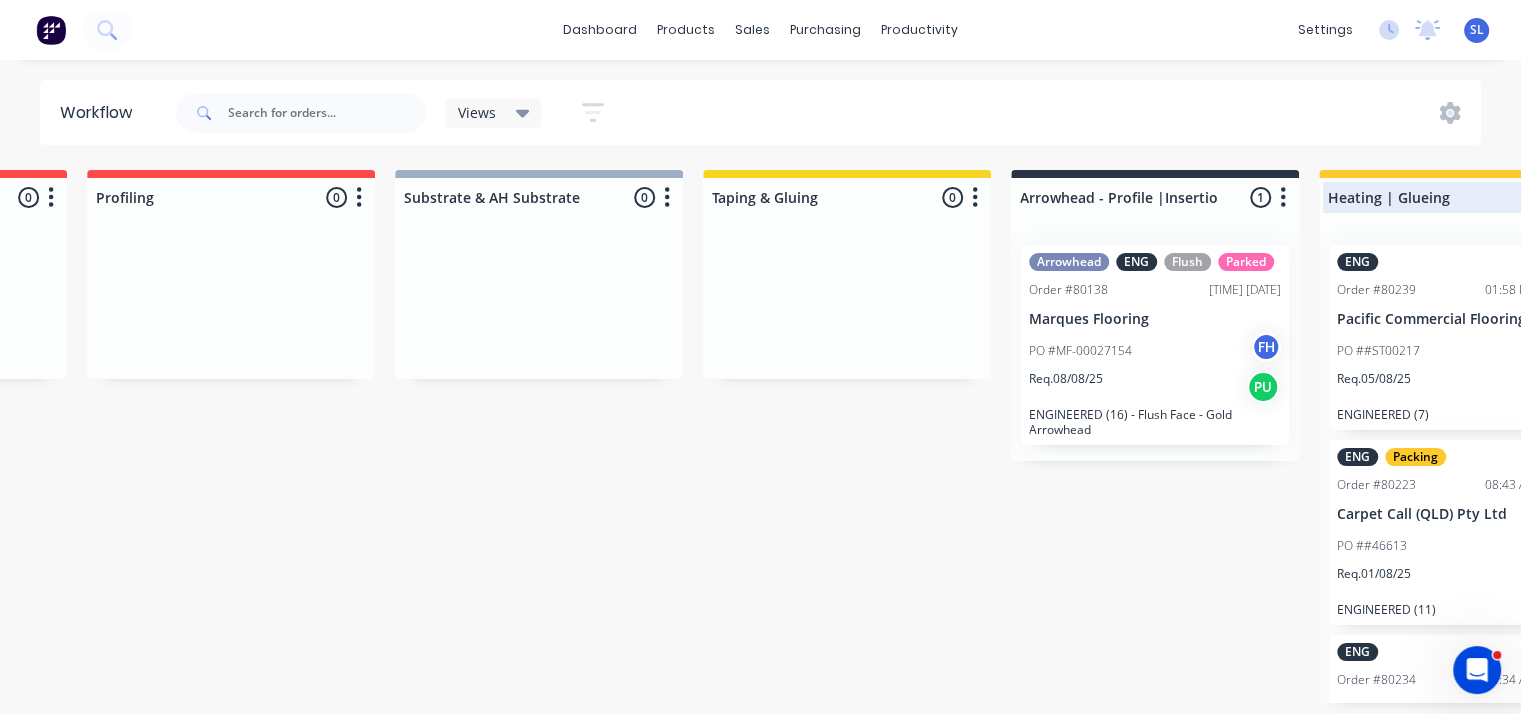 type 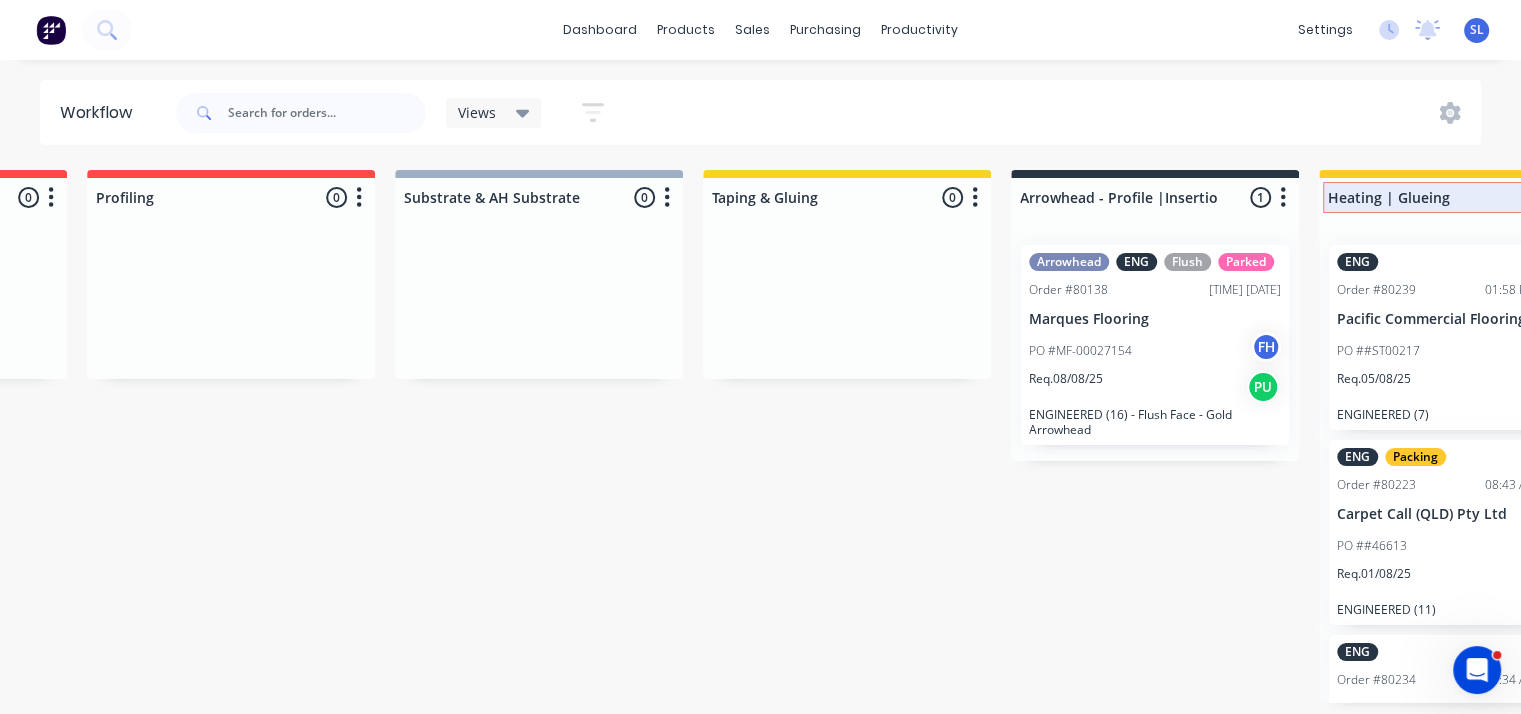 scroll, scrollTop: 0, scrollLeft: 1710, axis: horizontal 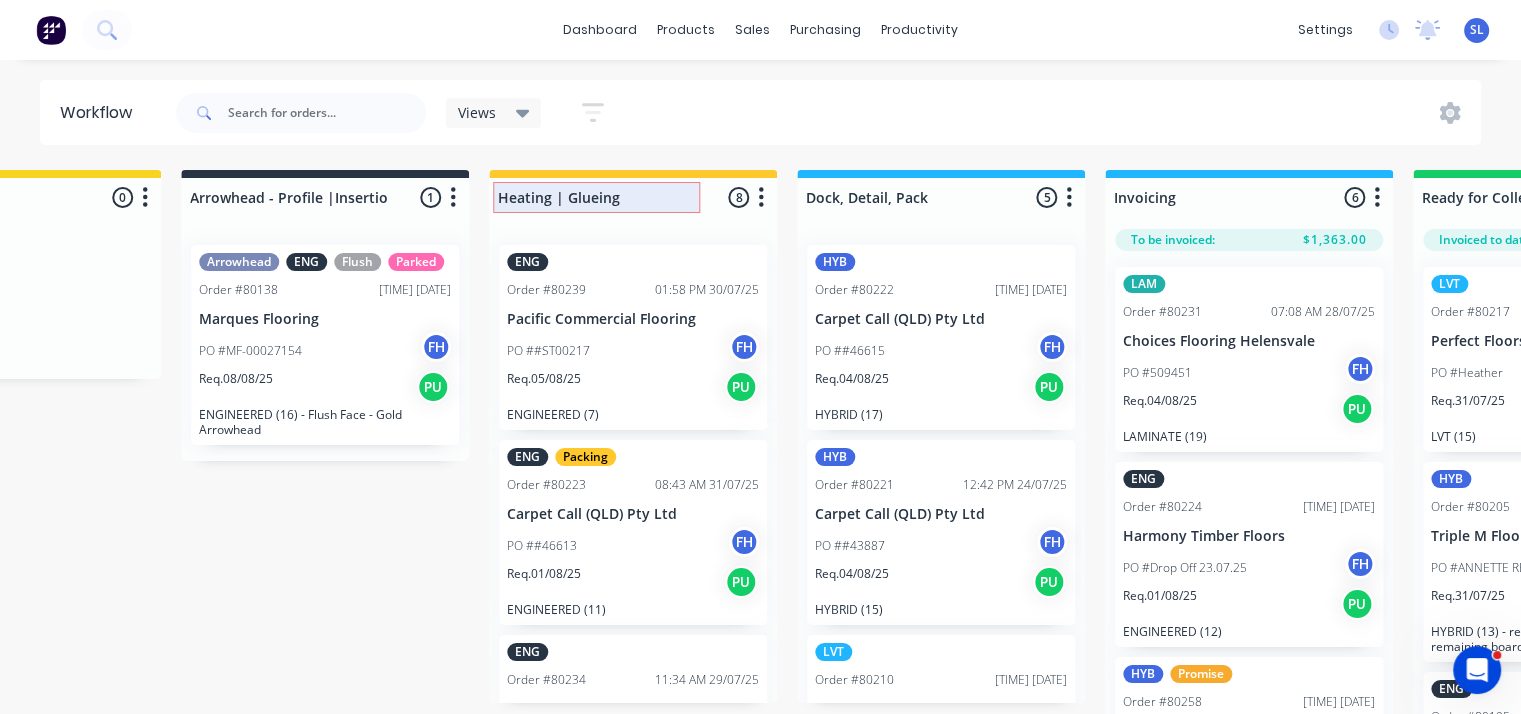 click on "Heating | Glueing" at bounding box center (596, 197) 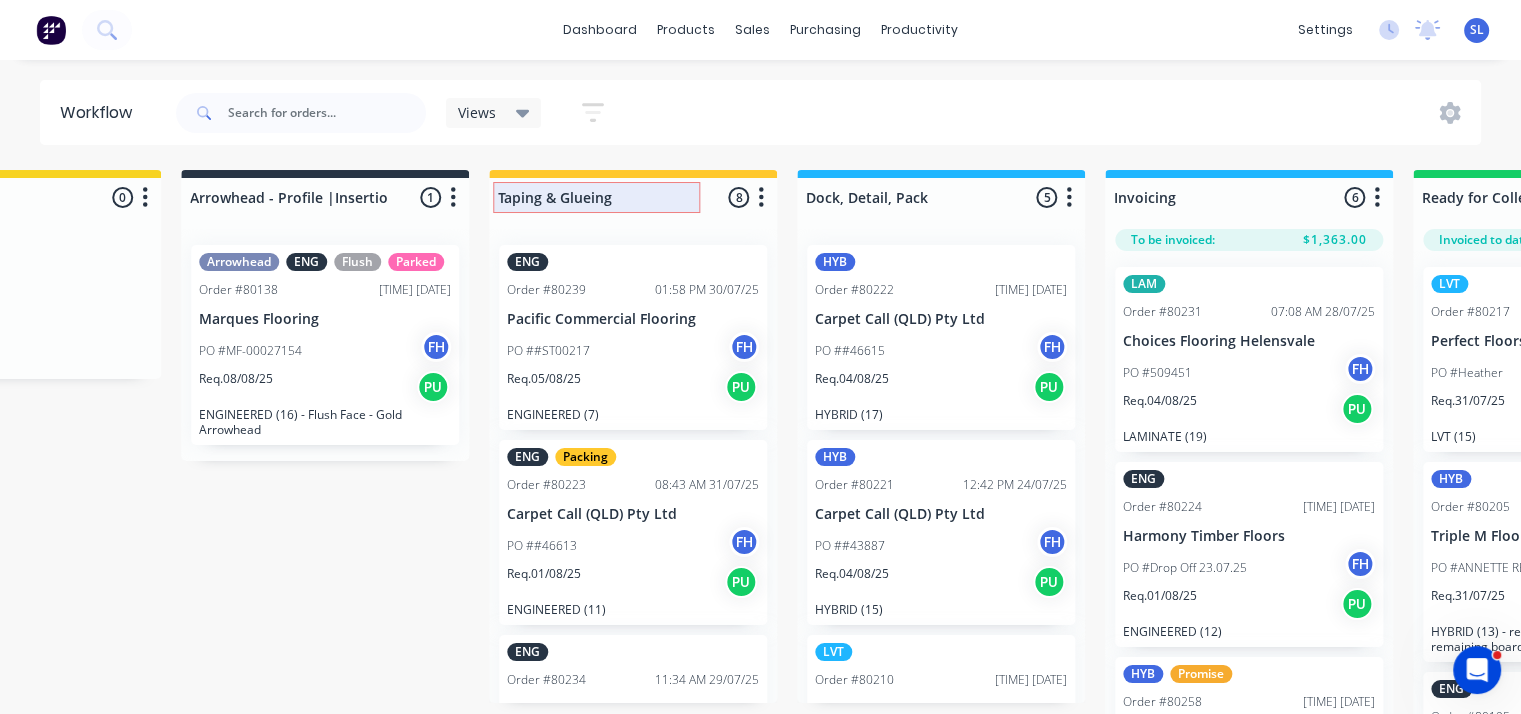 type on "Taping & Glueing" 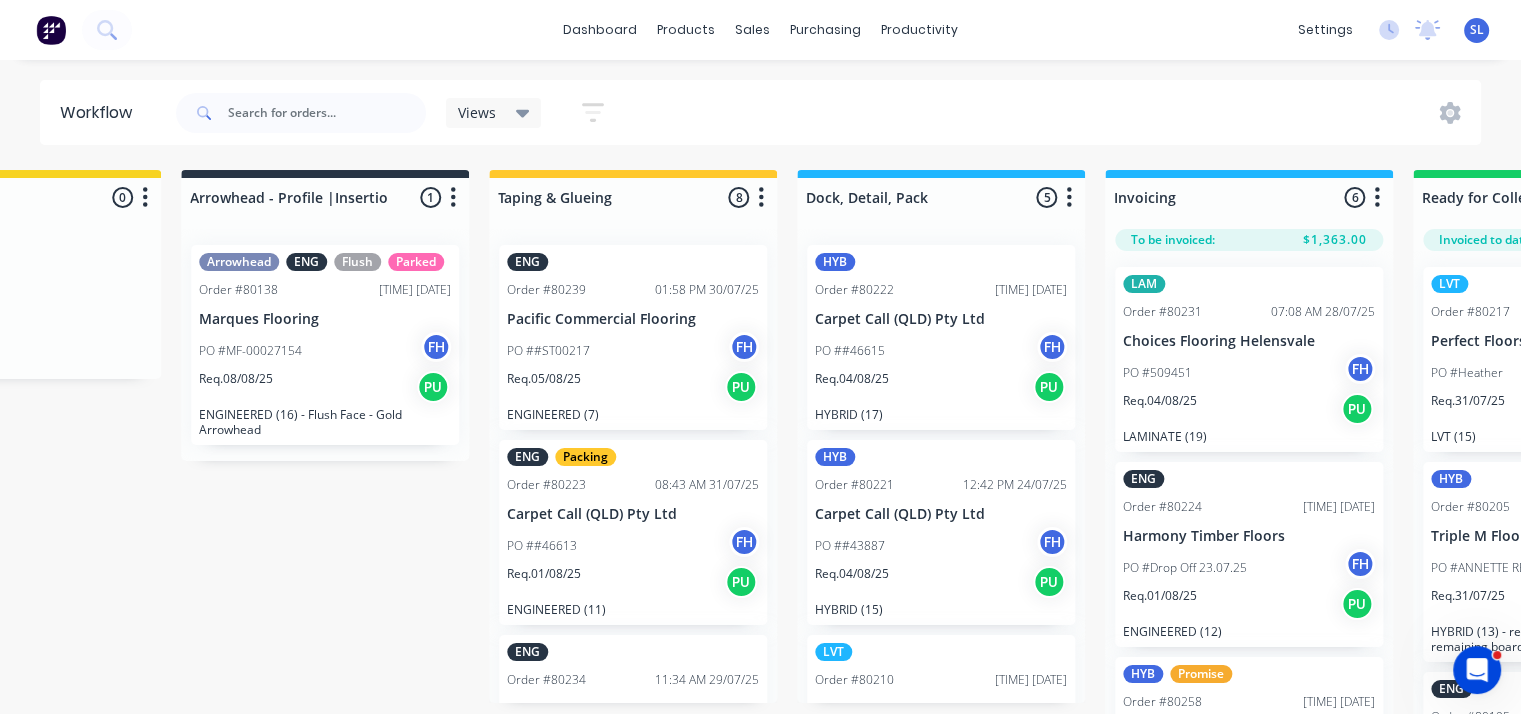 click on "Submitted 22 Status colour #273444 hex #273444 Save Cancel Summaries Total order value Invoiced to date To be invoiced ENG Order #[ORDER_NUMBER] [TIME] [DATE] [COMPANY_NAME] PO #SNOS[PO_NUMBER] FH Req. [DATE] PU ENGINEERED X 3 HYB Order #[ORDER_NUMBER] [TIME] [DATE] [COMPANY_NAME] PO #PO [PO_NUMBER] - Schroen FH Req. [DATE] PU HYBRID (9) HYB Order #[ORDER_NUMBER] [TIME] [DATE] [COMPANY_NAME] PO ##[PO_NUMBER] FH Req. [DATE] PU HYBRID (16) HYB Order #[ORDER_NUMBER] [TIME] [DATE] [COMPANY_NAME] PO ##[PO_NUMBER] FH Req. [DATE] PU HYBRID (15) LVT Order #[ORDER_NUMBER] [TIME] [DATE] [COMPANY_NAME] PO #PO-[PO_NUMBER] FH Req. [DATE] PU LVT (16) LVT Order #[ORDER_NUMBER] [TIME] [DATE] [COMPANY_NAME] PO #Email [DATE] FH Req. [DATE] PU LVT (17) LVT Order #[ORDER_NUMBER] [TIME] [DATE] [COMPANY_NAME] PO #PO-[PO_NUMBER] FH Req. [DATE] PU LVT (3) LVT Order #[ORDER_NUMBER] [TIME] [DATE] [COMPANY_NAME] PO #PO-[PO_NUMBER] FH Req. [DATE] PU LVT (1) Double Nose Join HYB Order #[ORDER_NUMBER] [TIME] [DATE] PO #MK-PO[NUMBER] FH PU" at bounding box center [377, 447] 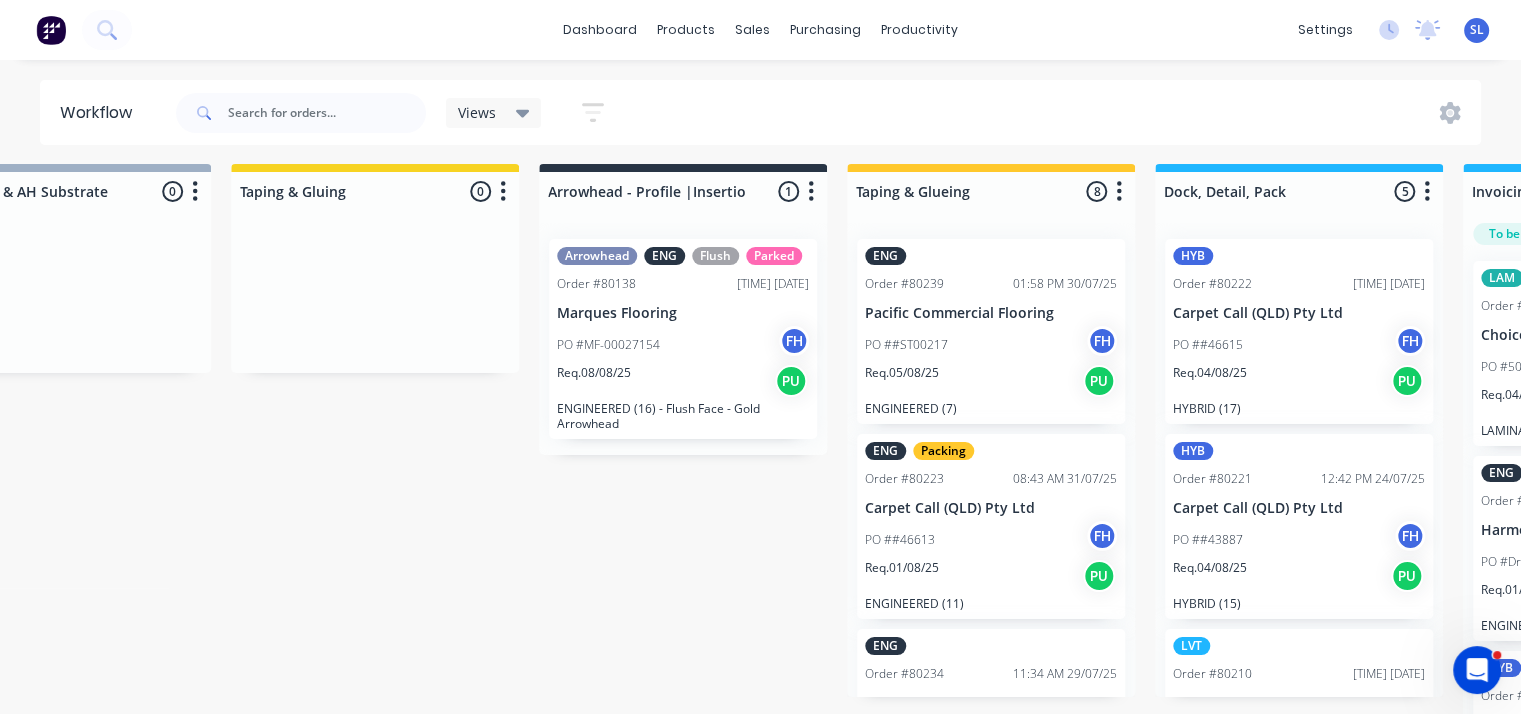 scroll, scrollTop: 4, scrollLeft: 1350, axis: both 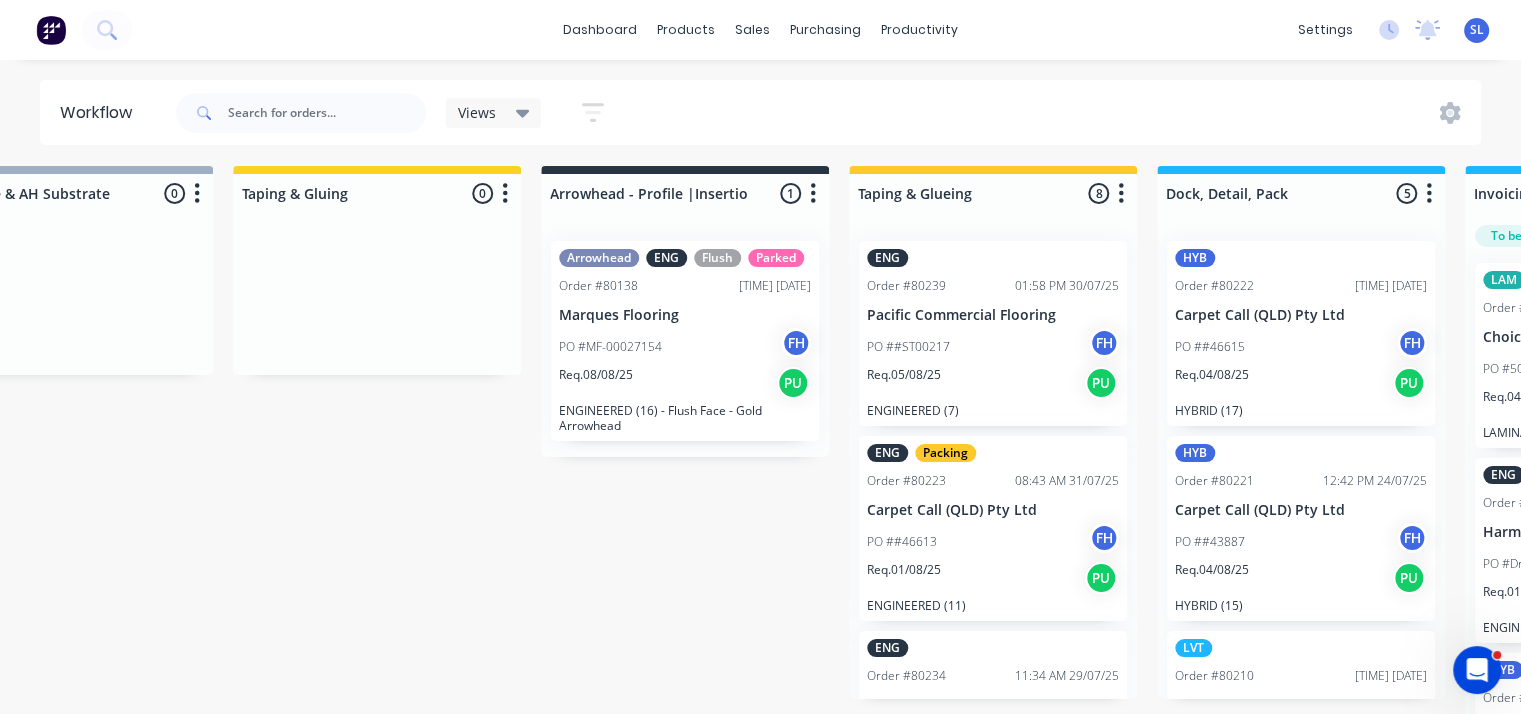 click 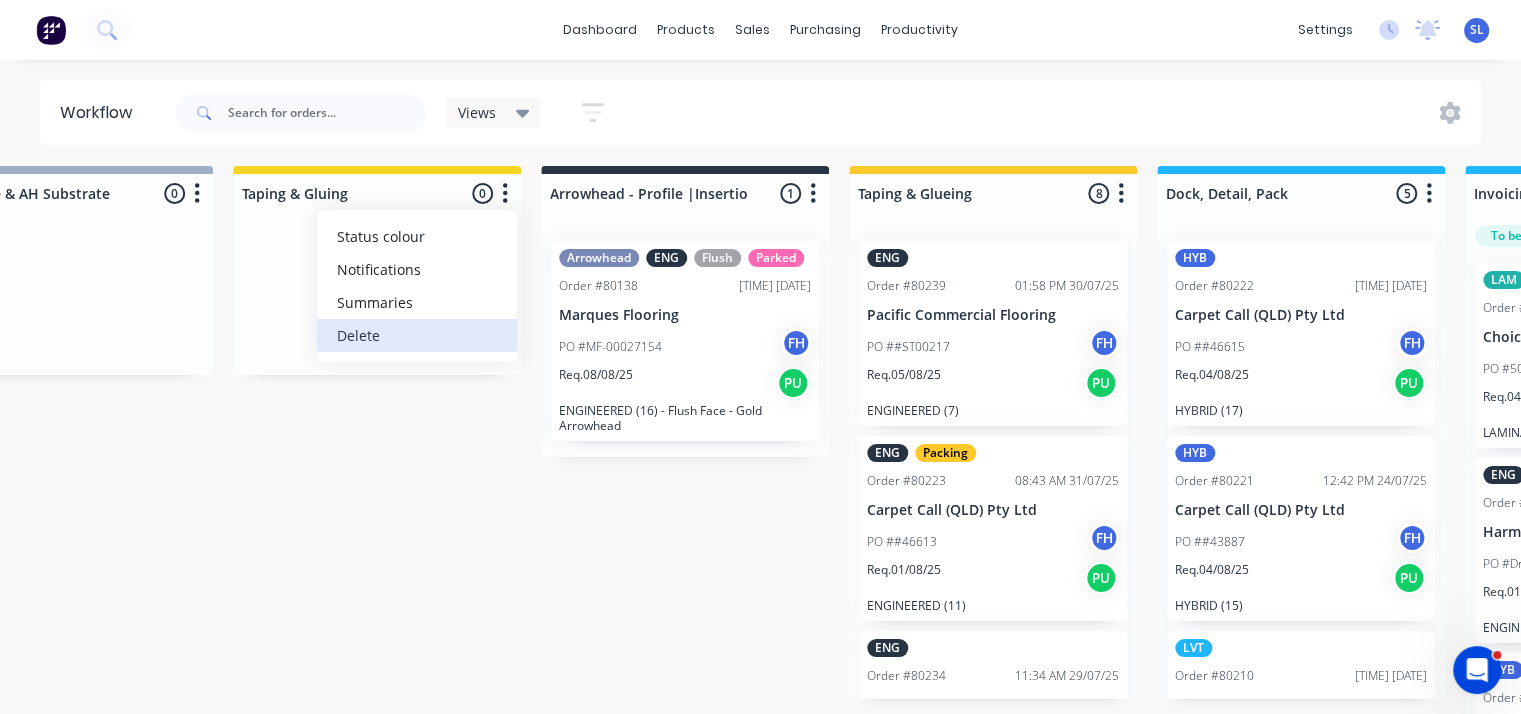click on "Delete" at bounding box center [417, 335] 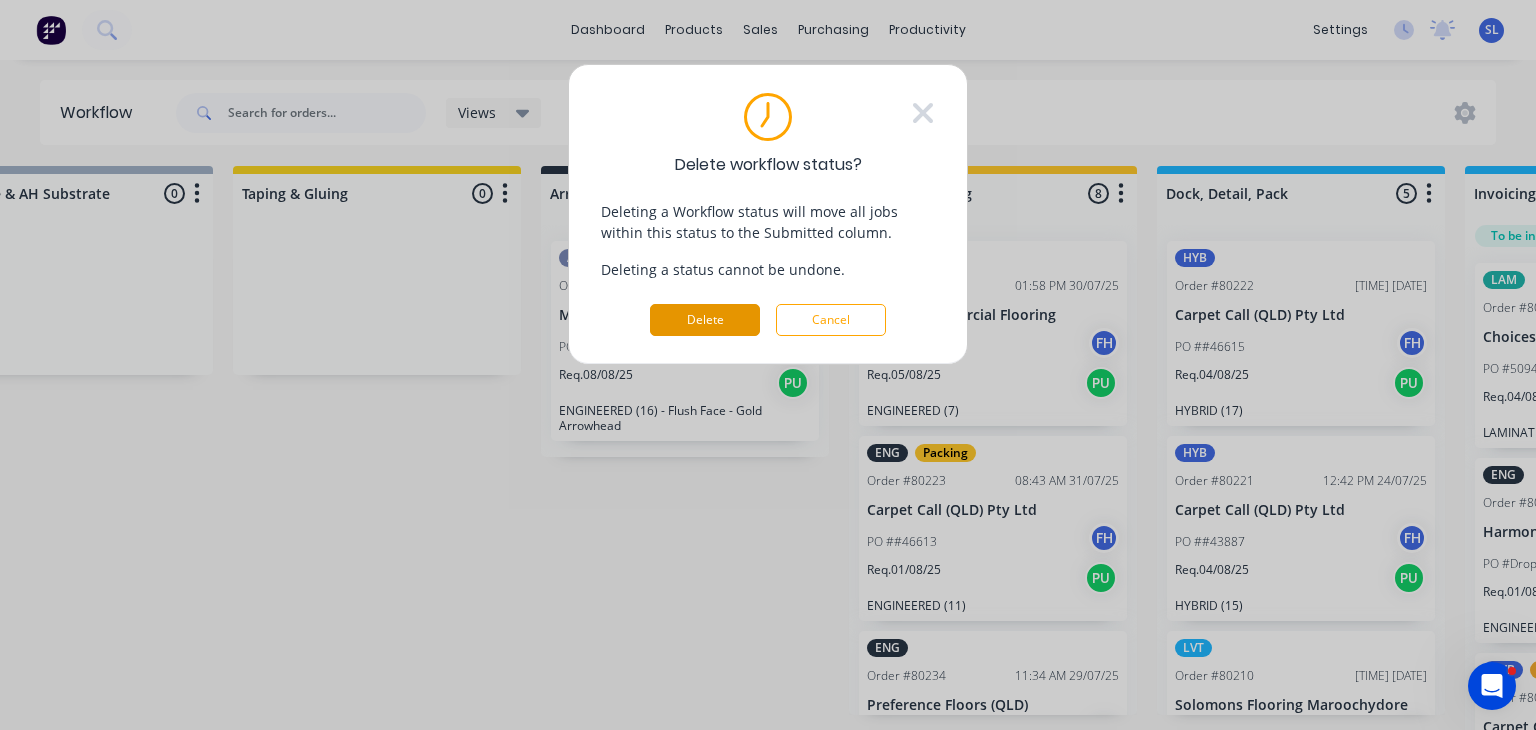 click on "Delete" at bounding box center [705, 320] 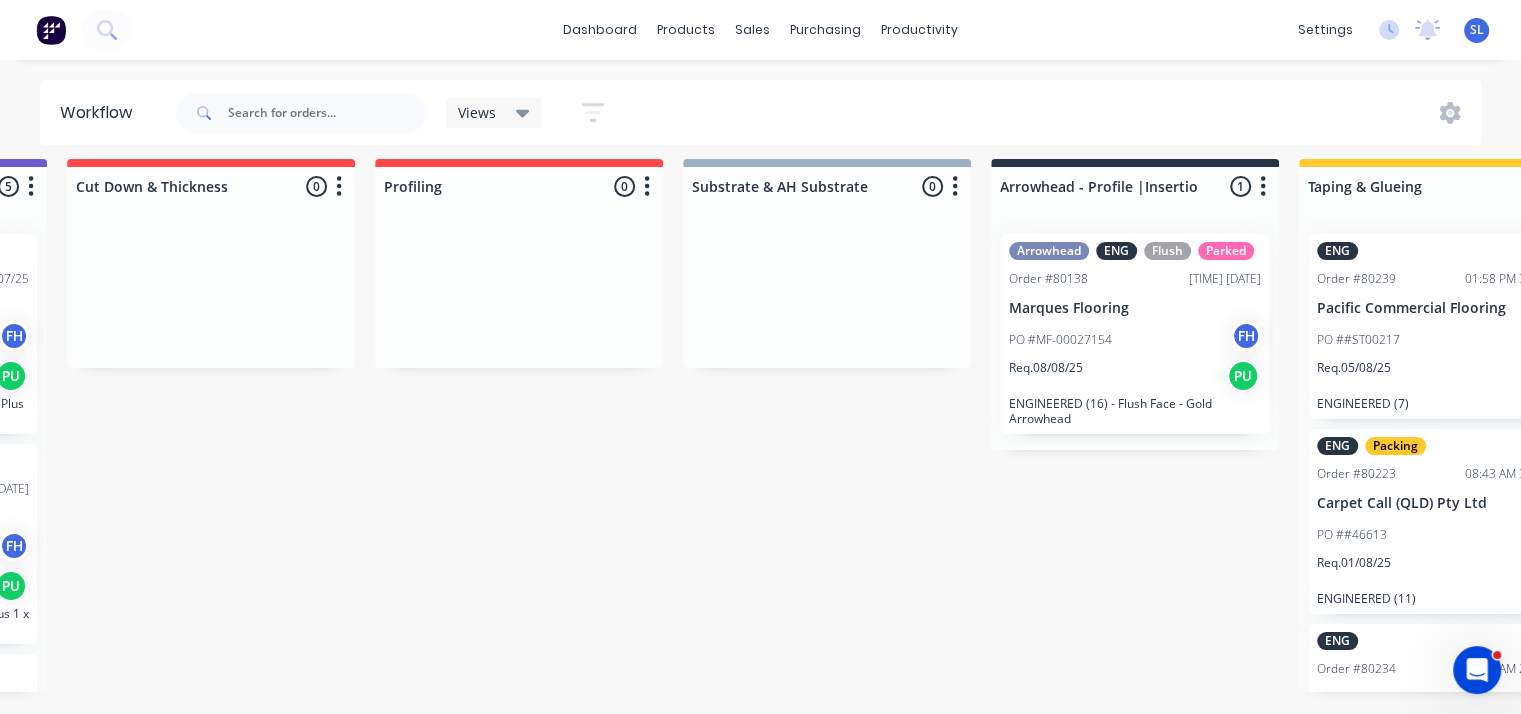scroll, scrollTop: 25, scrollLeft: 593, axis: both 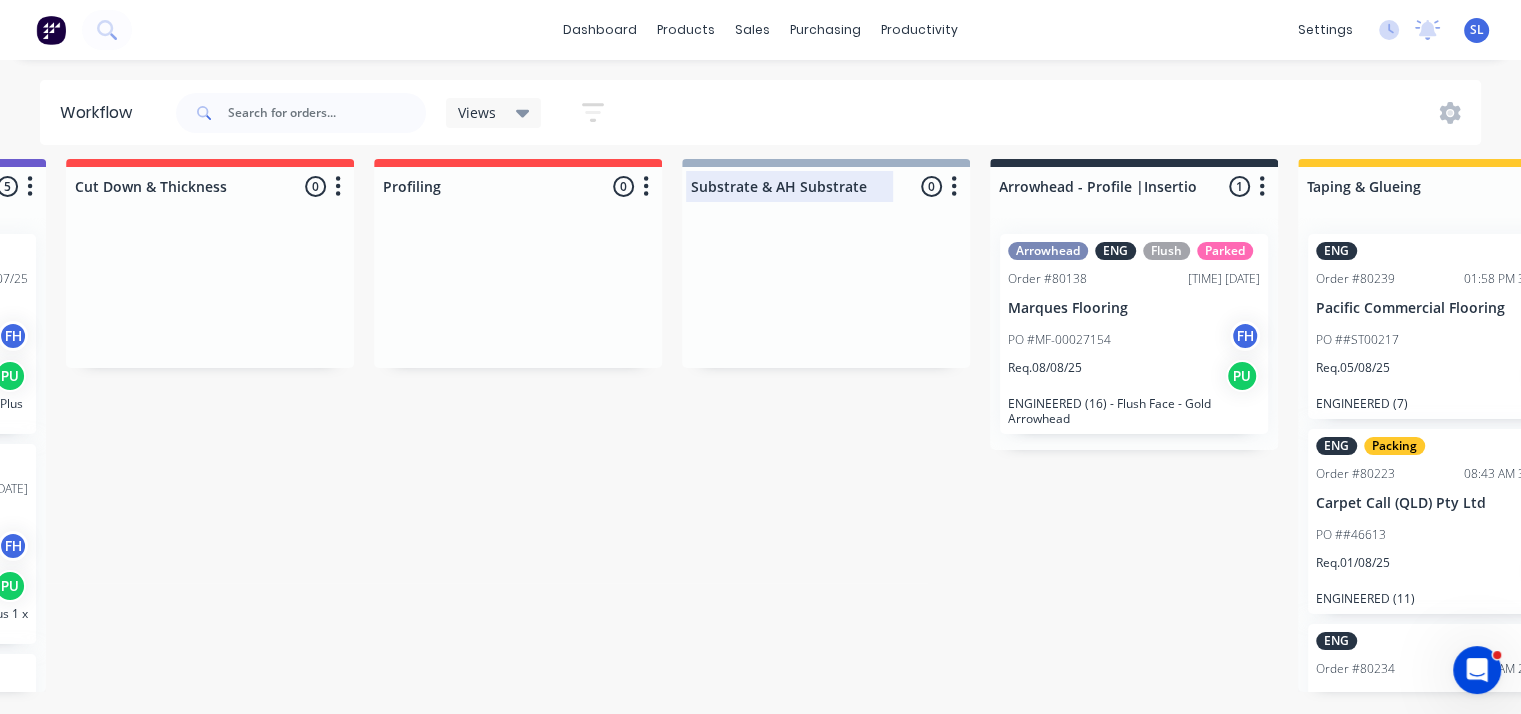 click at bounding box center [826, 186] 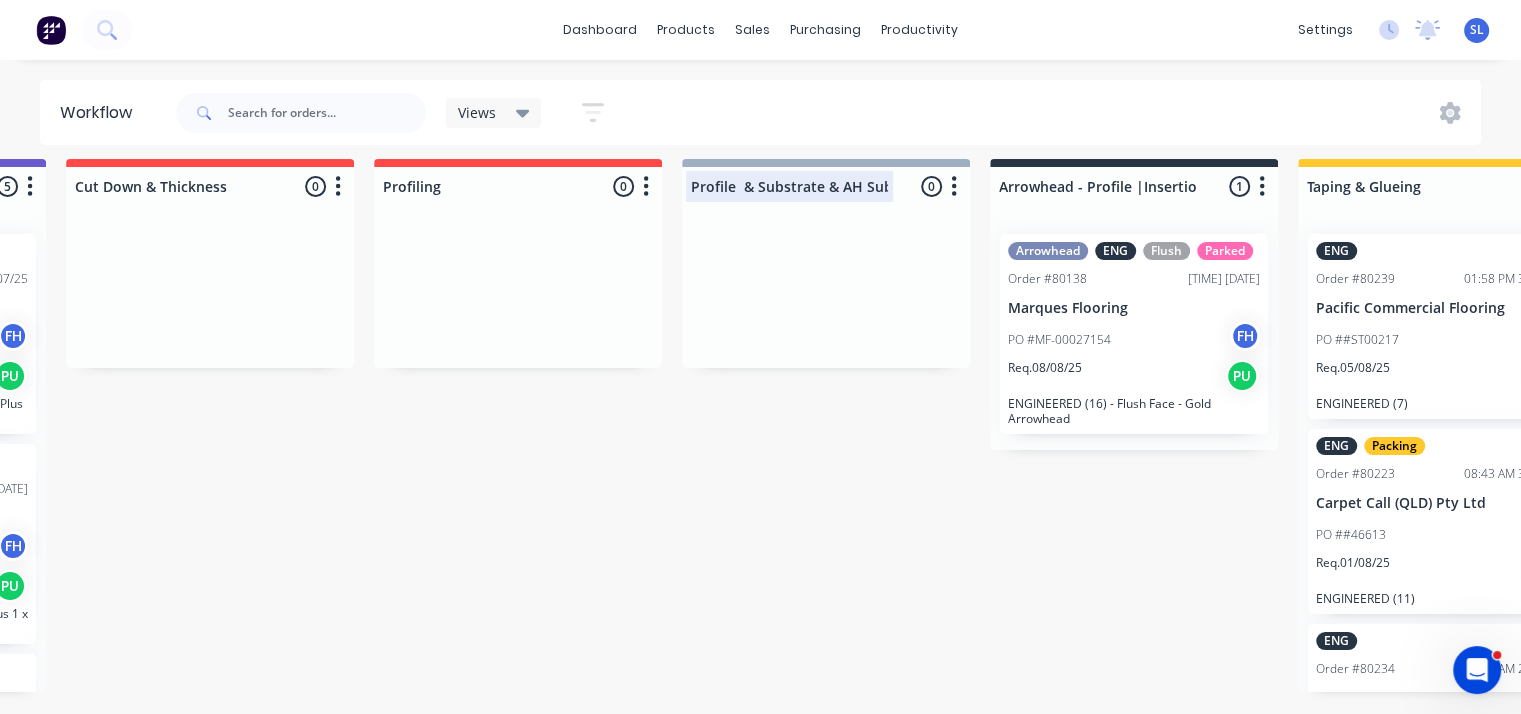 click on "Profile  & Substrate & AH Substrate" at bounding box center [789, 186] 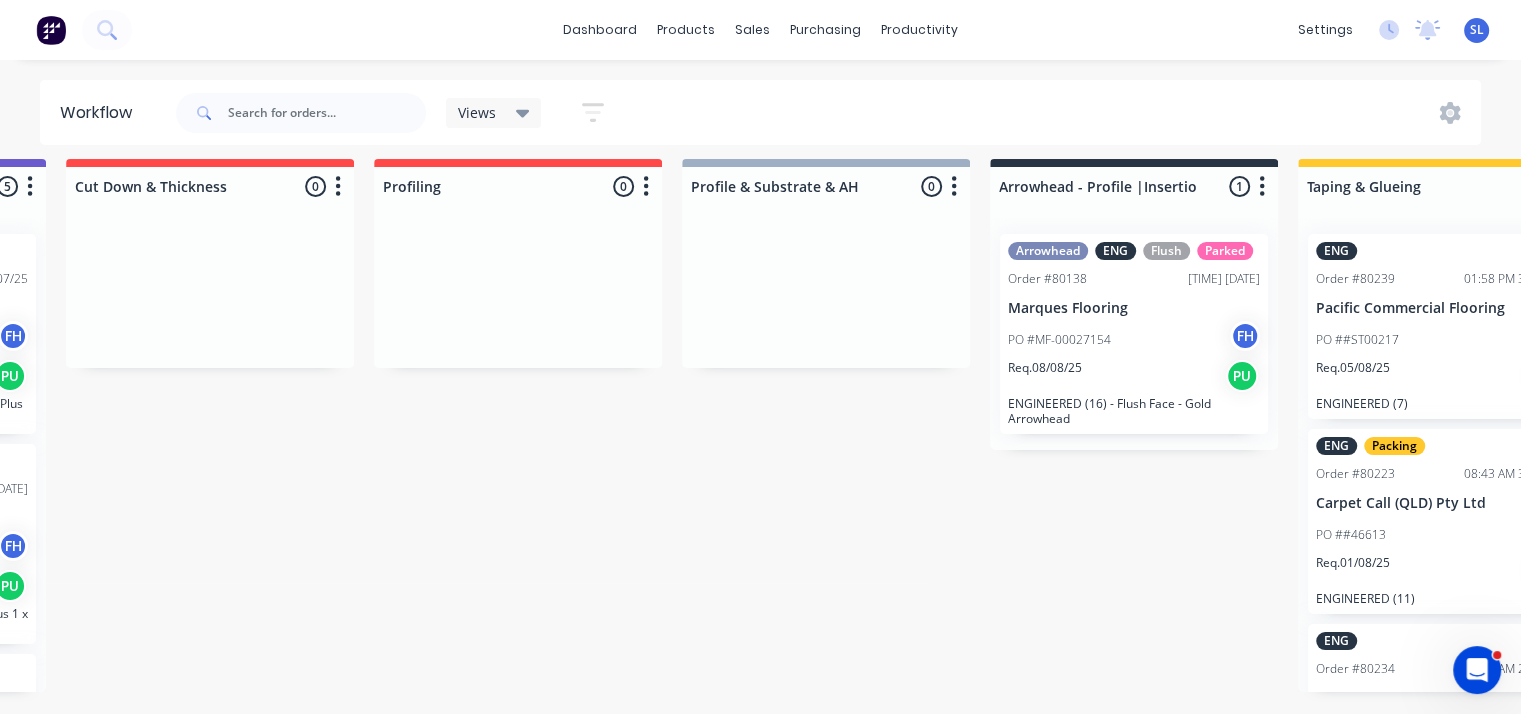 click 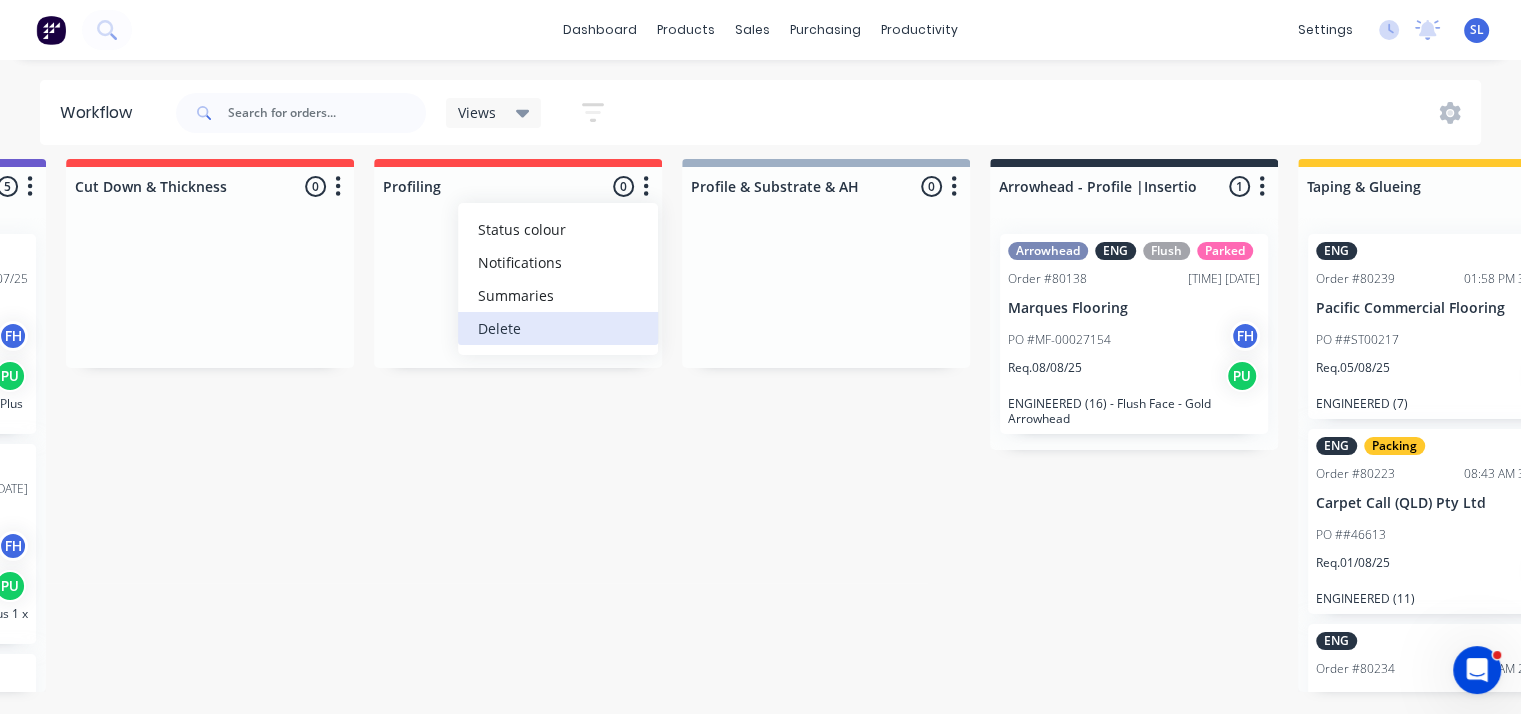 click on "Delete" at bounding box center [558, 328] 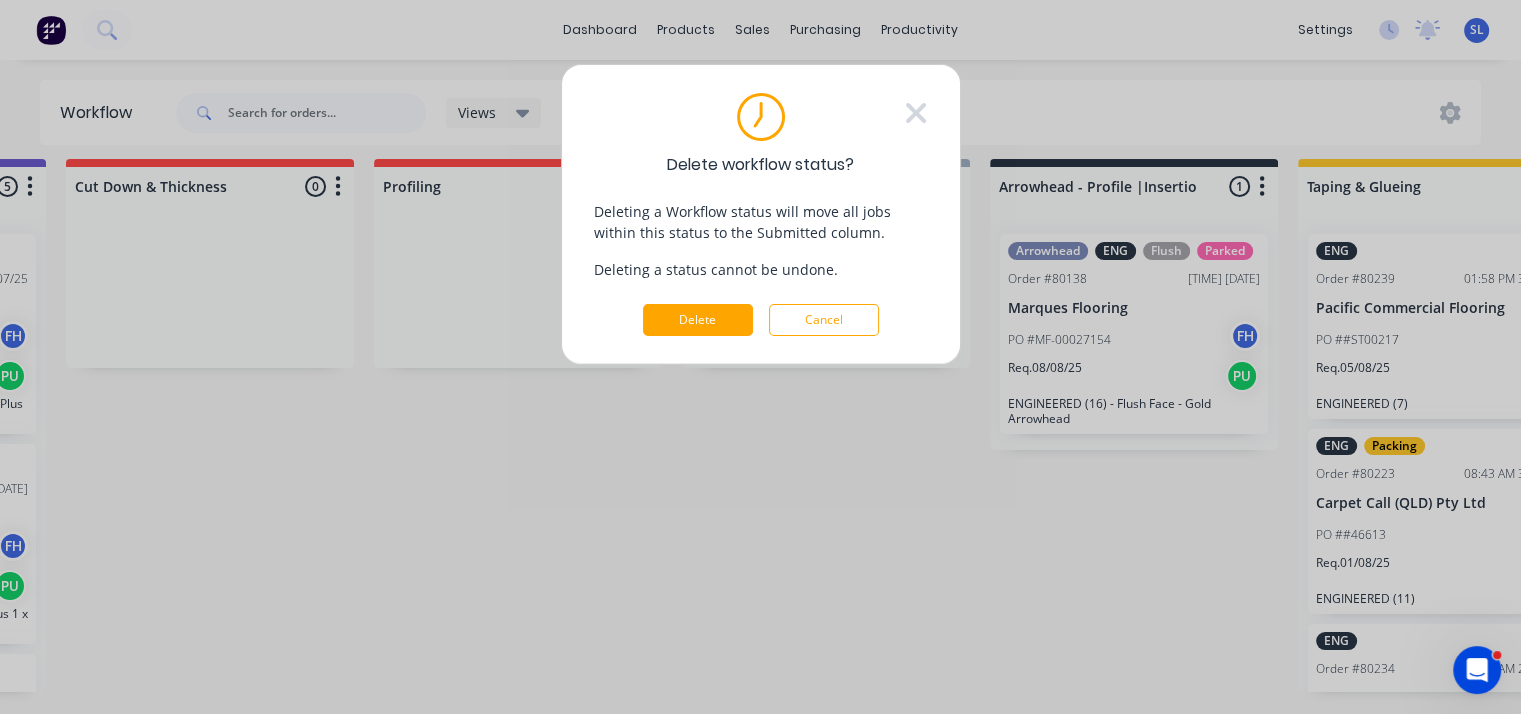 scroll, scrollTop: 10, scrollLeft: 593, axis: both 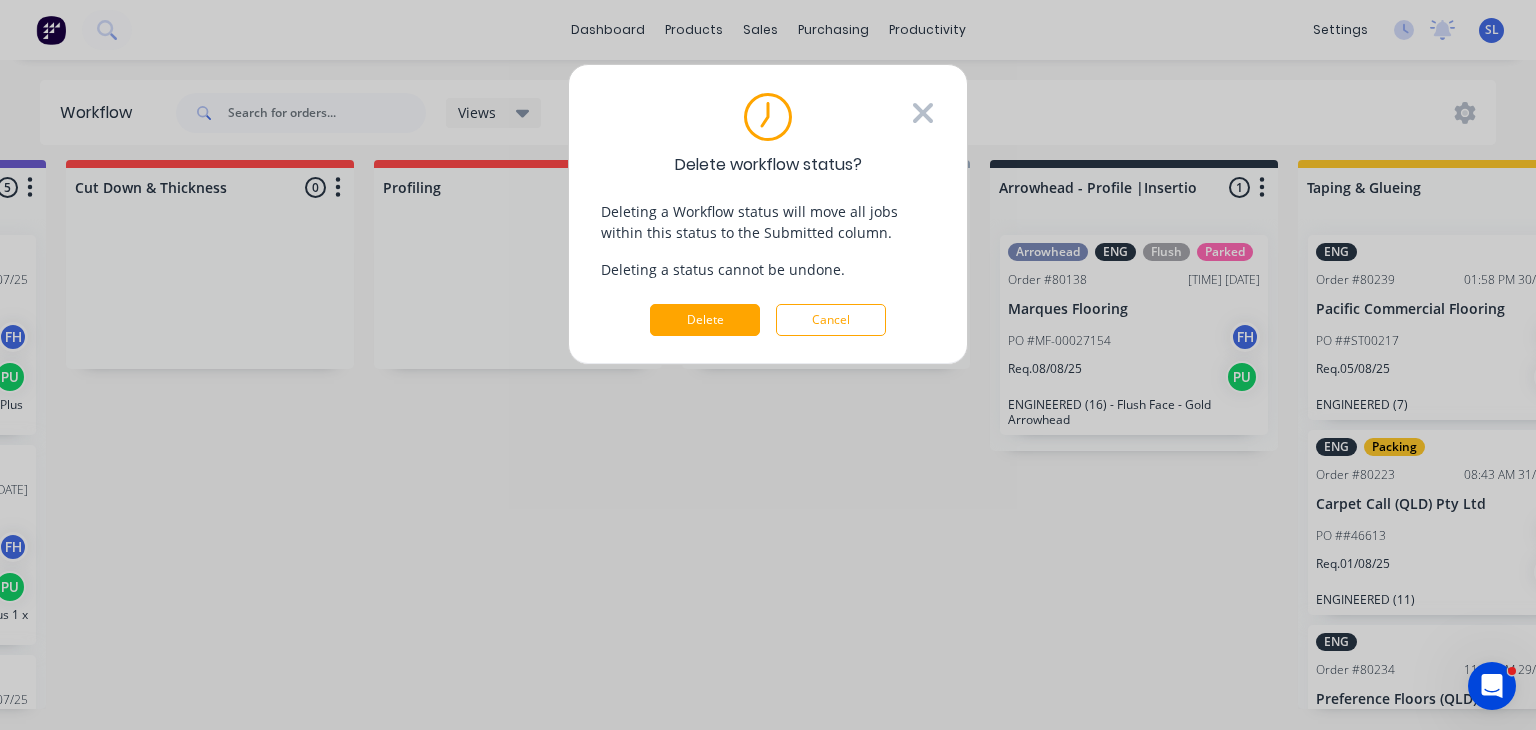 click 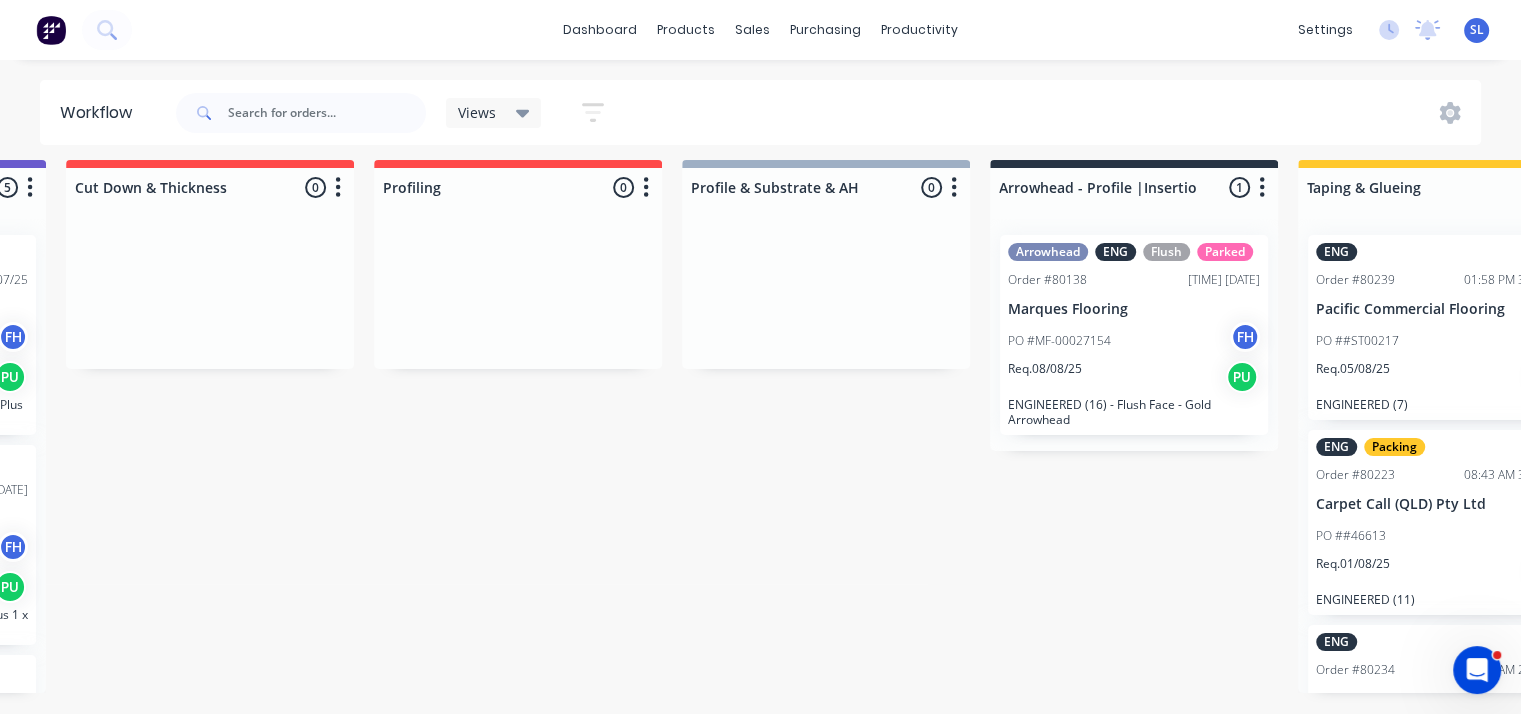 click at bounding box center [646, 188] 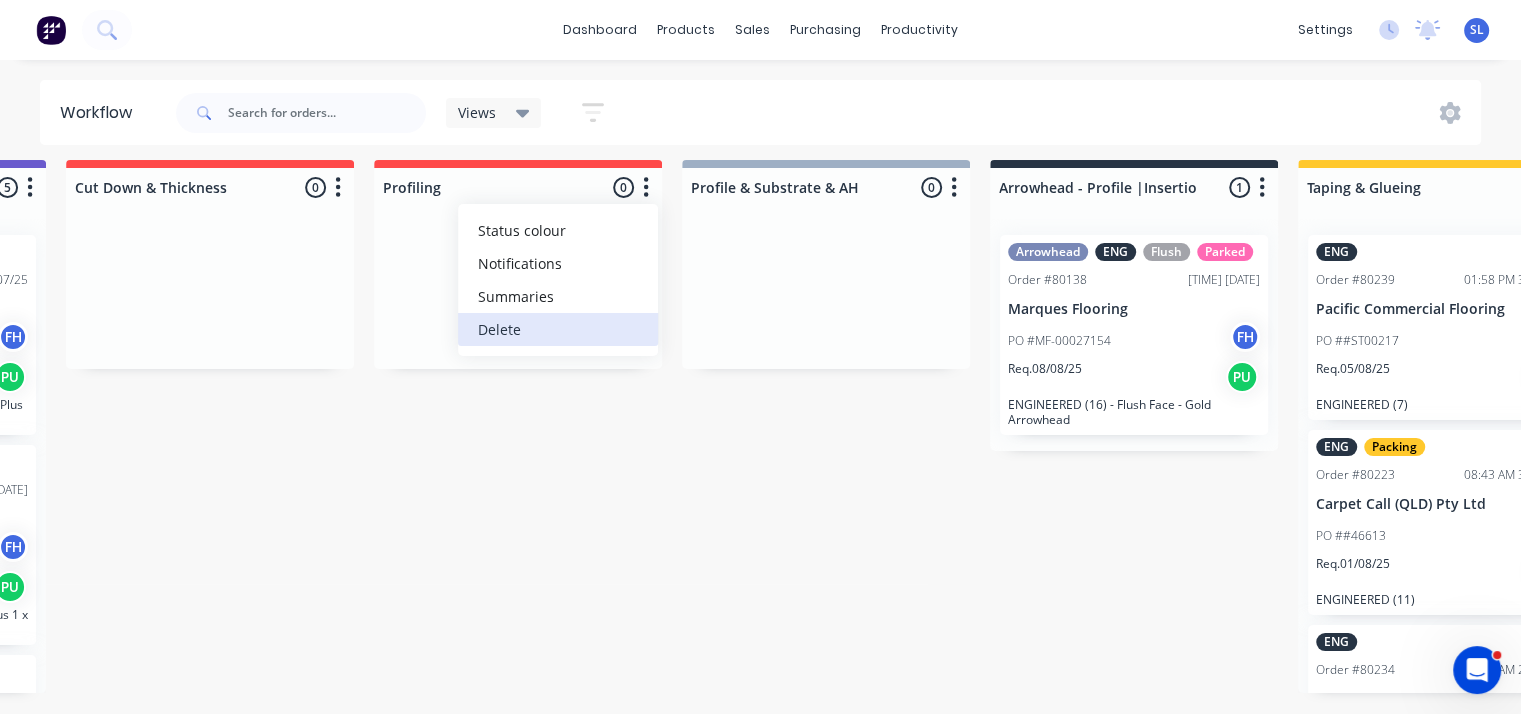 click on "Delete" at bounding box center (558, 329) 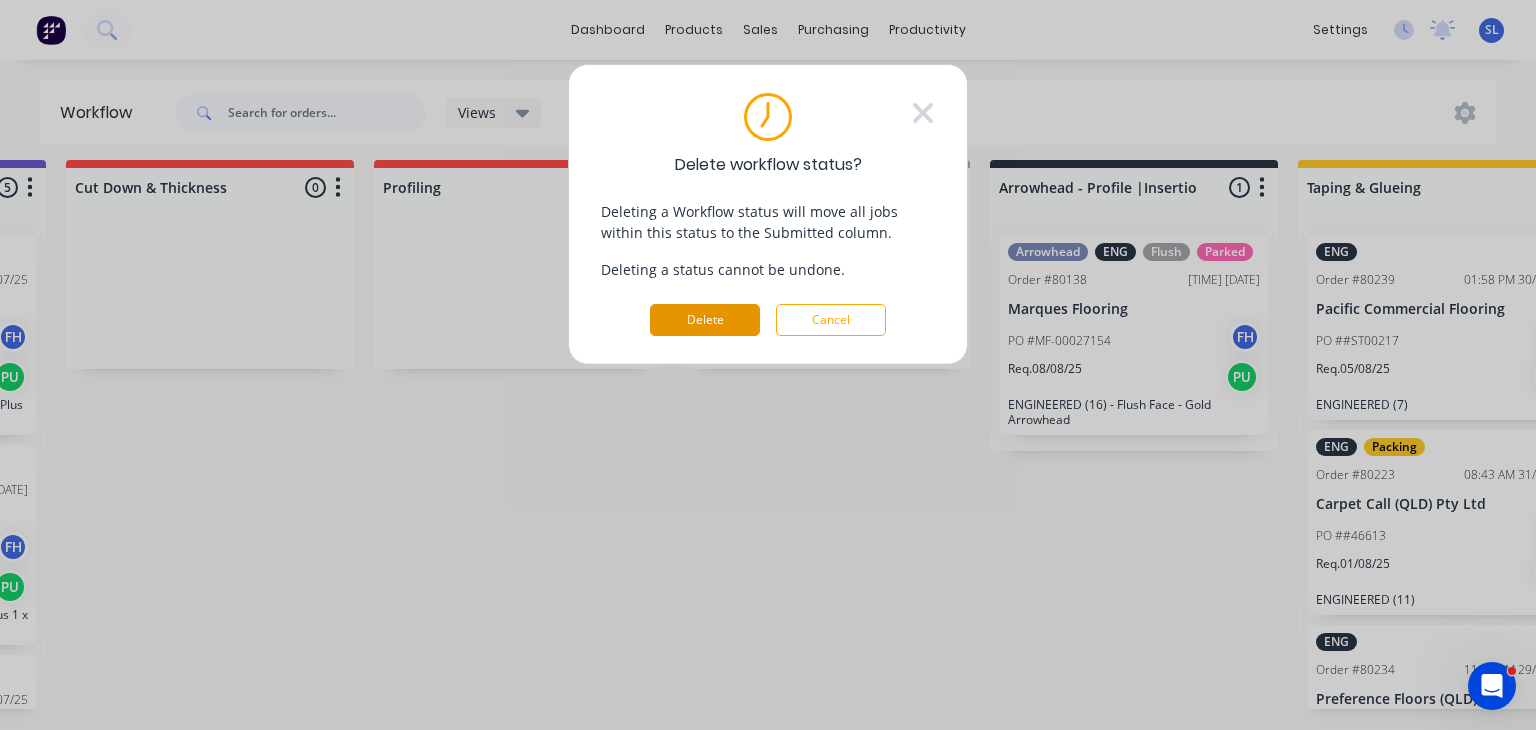 click on "Delete" at bounding box center (705, 320) 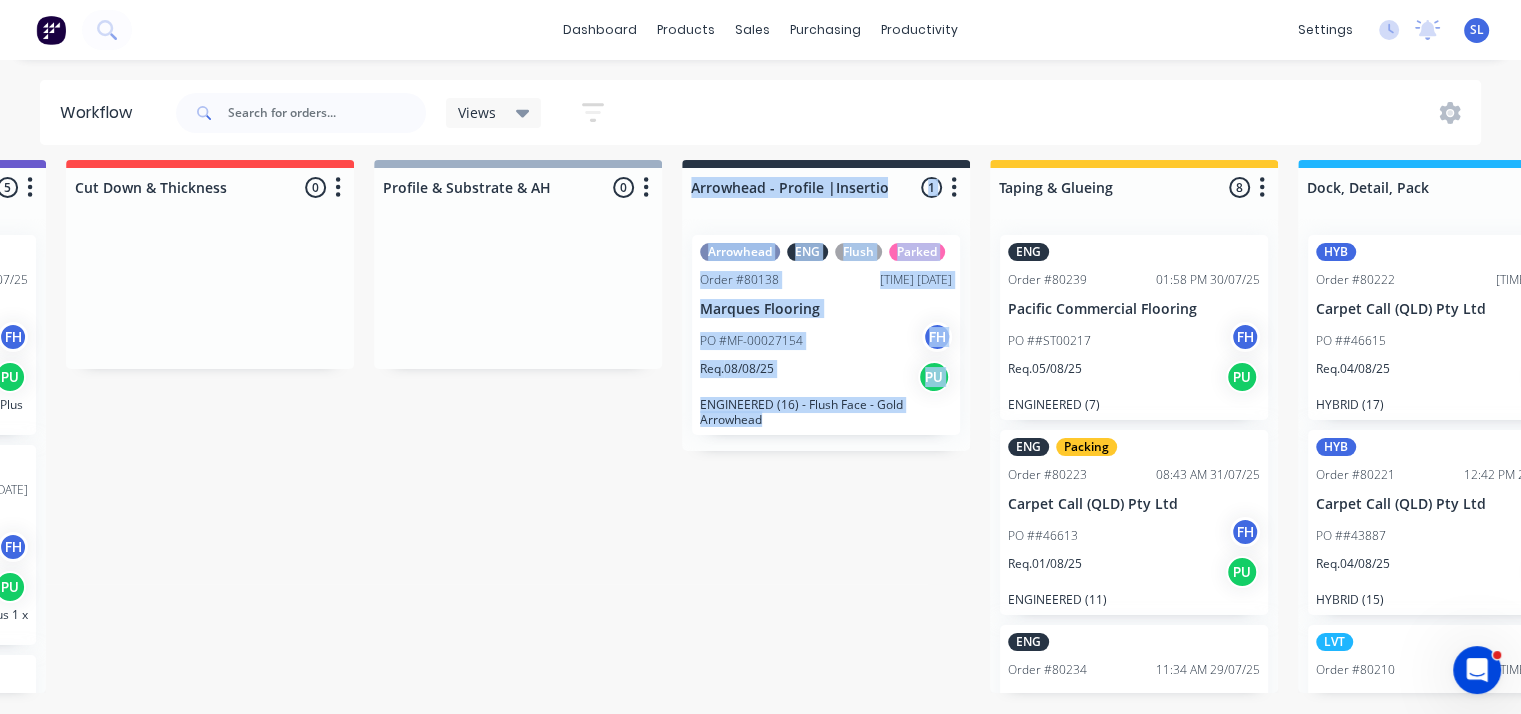 drag, startPoint x: 884, startPoint y: 164, endPoint x: 1121, endPoint y: 167, distance: 237.01898 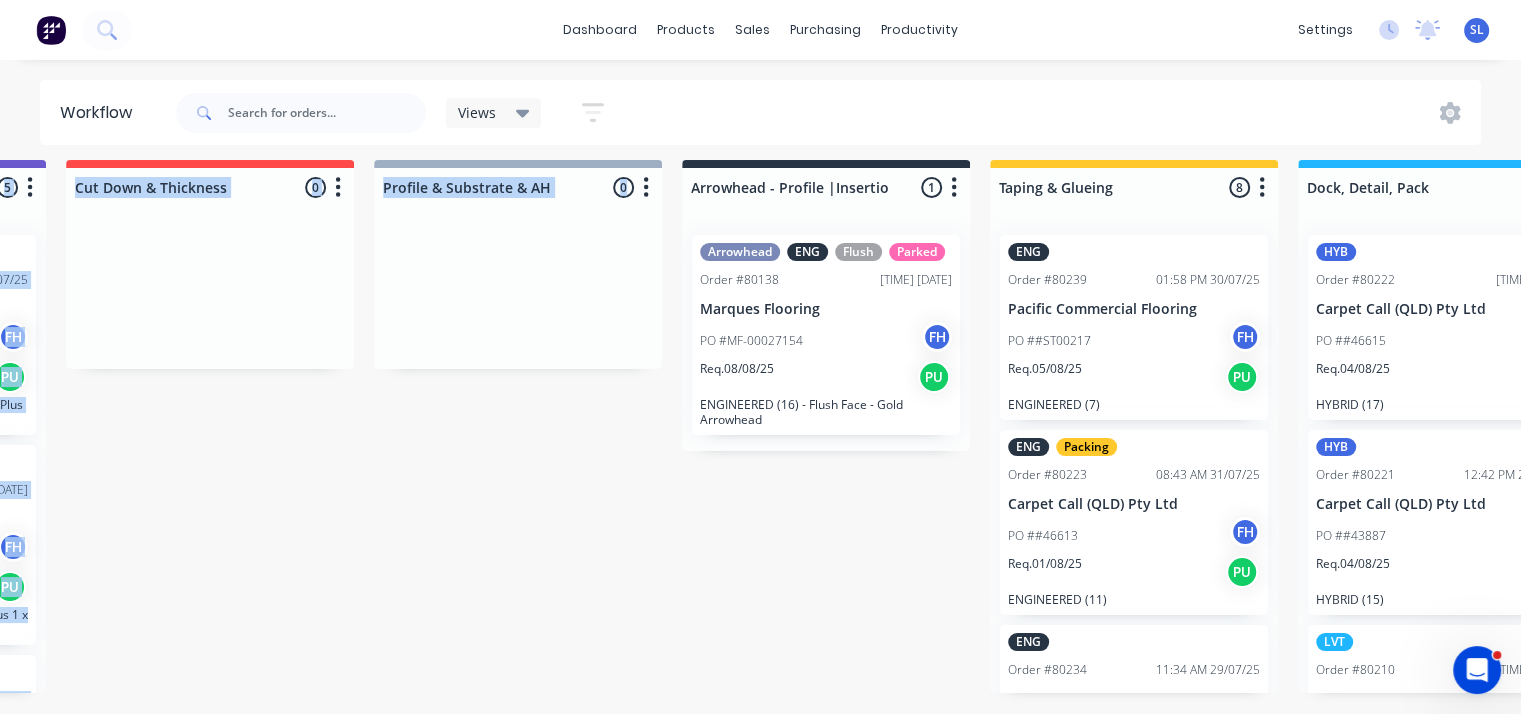 drag, startPoint x: 1052, startPoint y: 106, endPoint x: 862, endPoint y: 159, distance: 197.25365 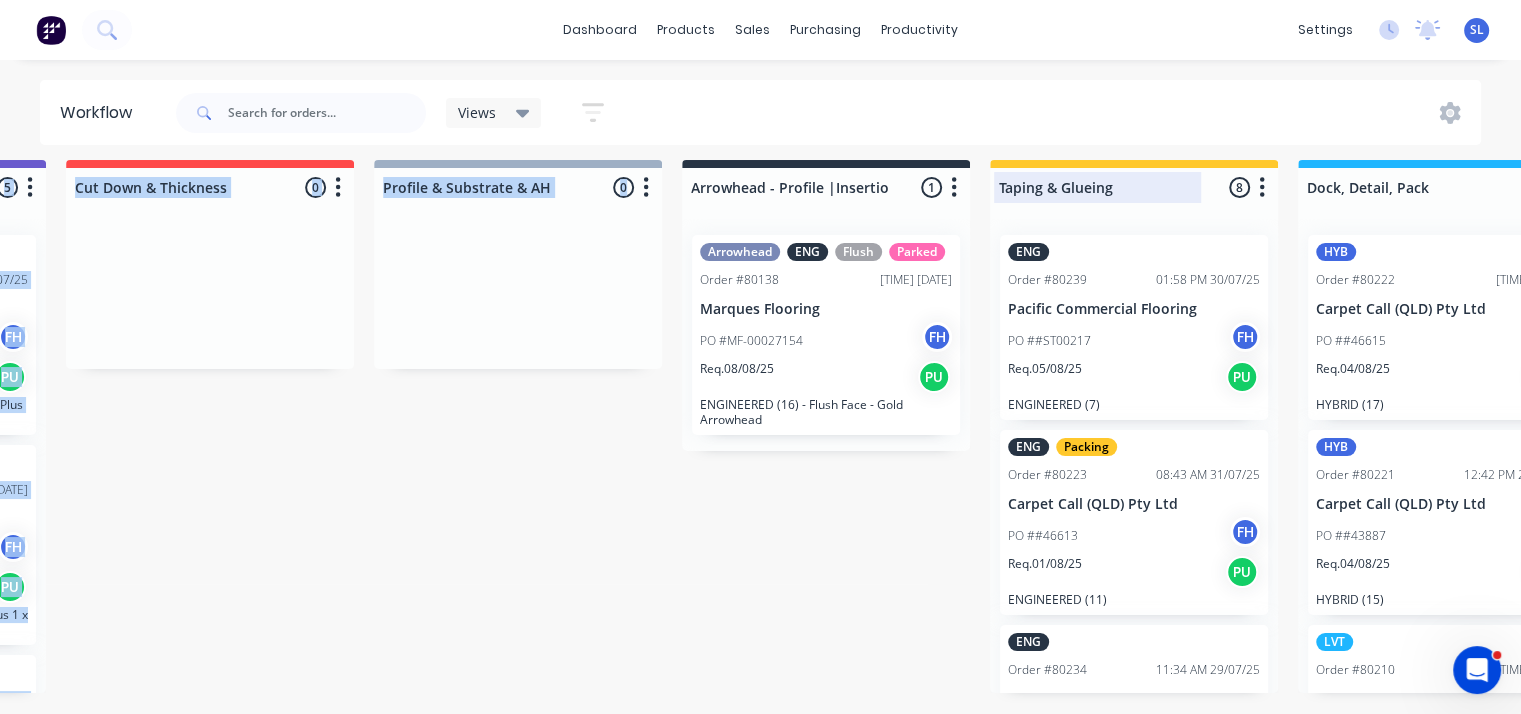 drag, startPoint x: 953, startPoint y: 185, endPoint x: 1133, endPoint y: 191, distance: 180.09998 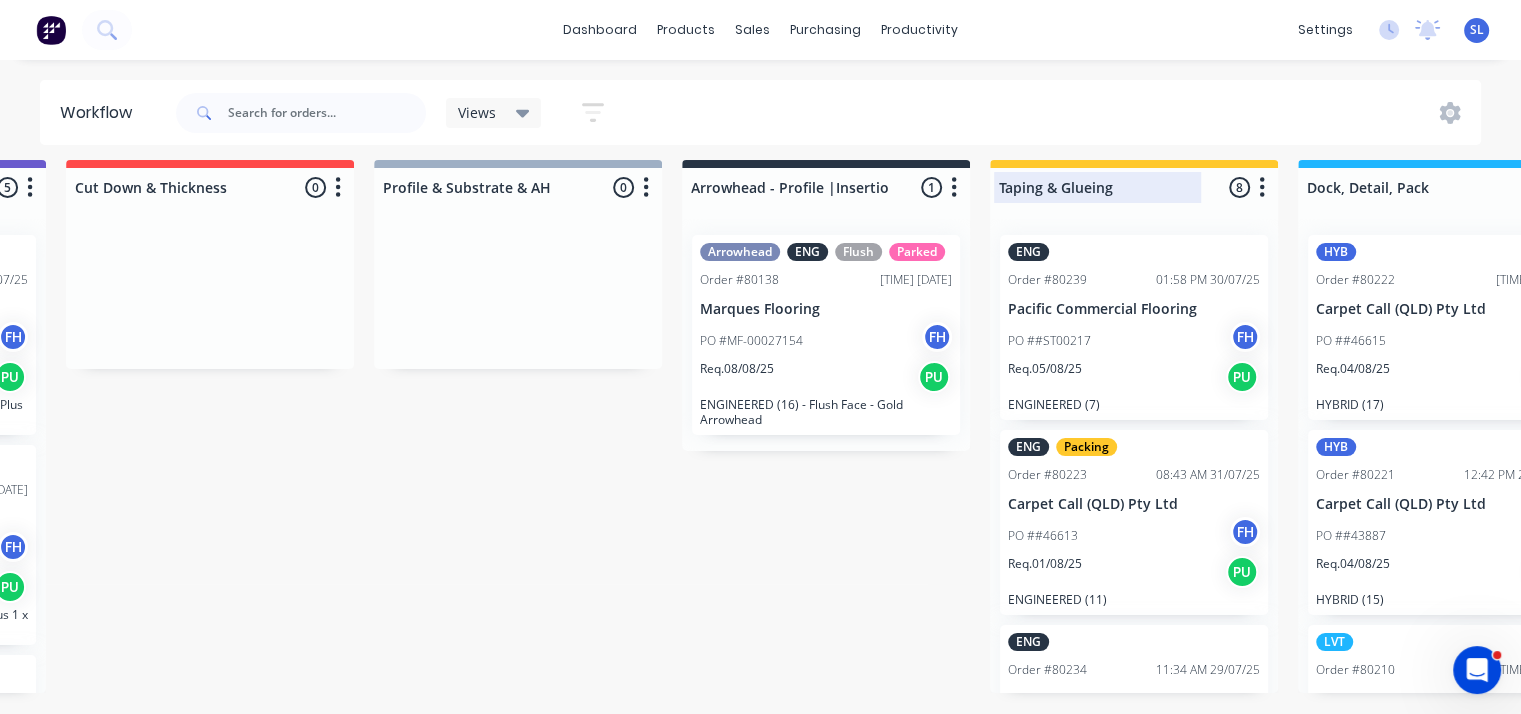 drag, startPoint x: 952, startPoint y: 185, endPoint x: 1113, endPoint y: 176, distance: 161.25136 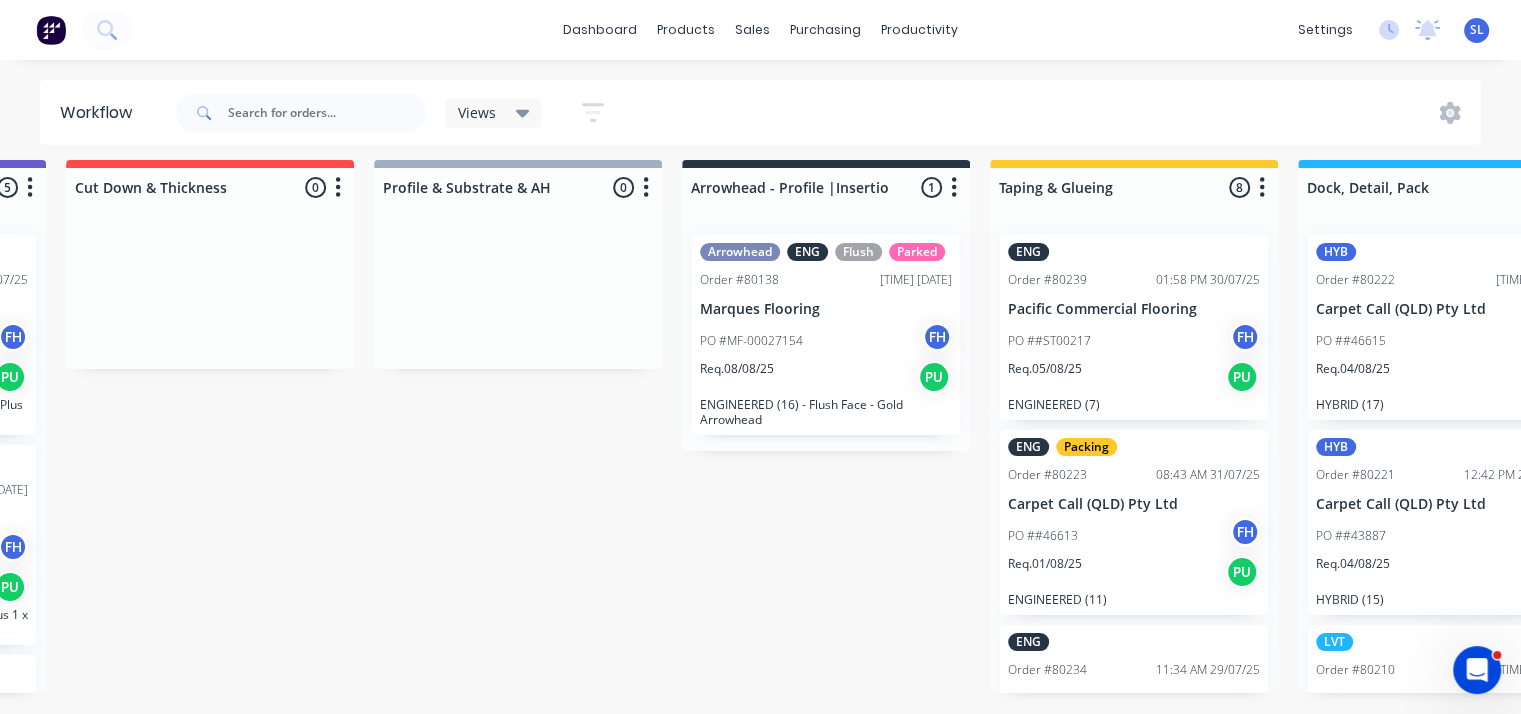 click on "Views Save new view None   (Default) edit   Show/Hide statuses Show line item cards Show line item cards Hide line item cards Filter by assignee Filter by labels" at bounding box center (827, 113) 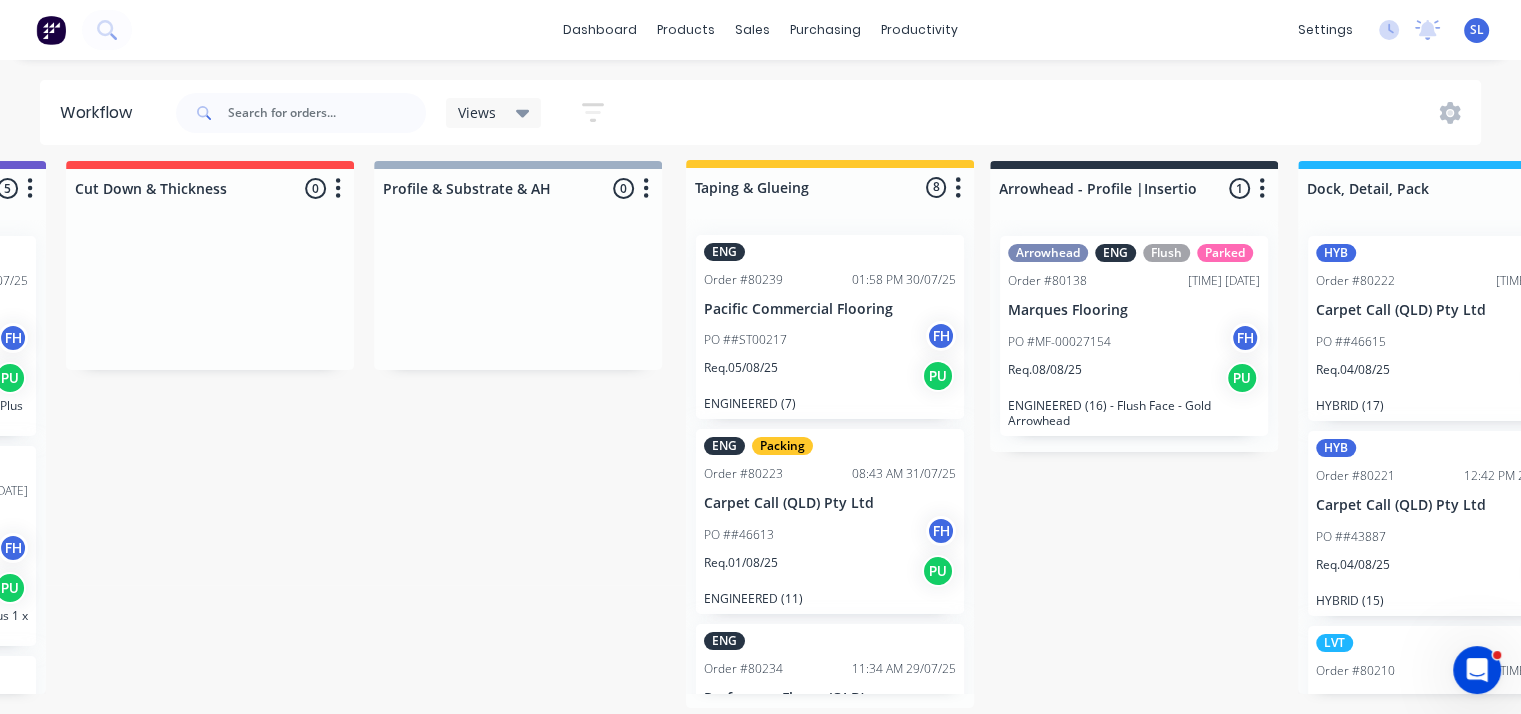 drag, startPoint x: 1067, startPoint y: 168, endPoint x: 754, endPoint y: 168, distance: 313 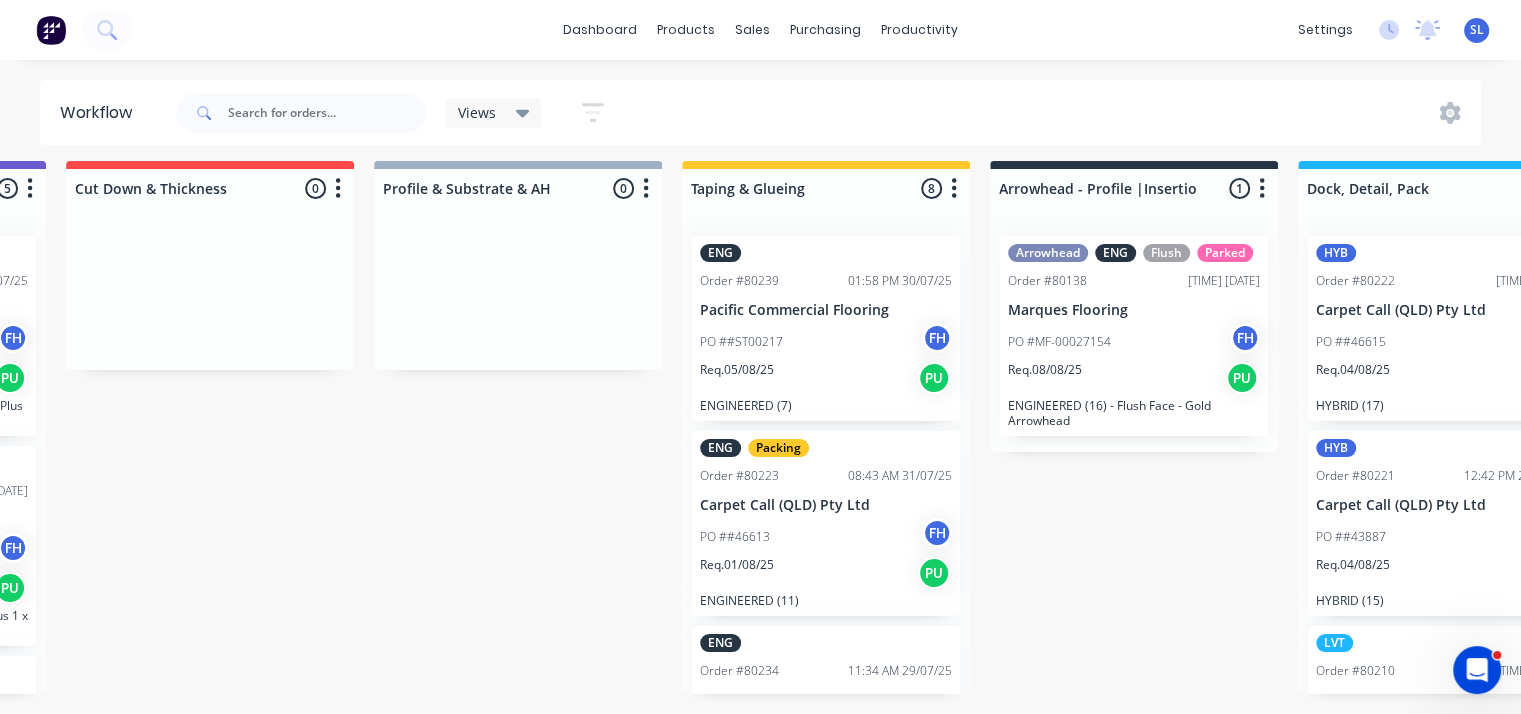 click on "Submitted 22 Status colour #273444 hex #273444 Save Cancel Summaries Total order value Invoiced to date To be invoiced ENG Order #[ORDER_NUMBER] [TIME] [DATE] [COMPANY_NAME] PO #SNOS[PO_NUMBER] FH Req. [DATE] PU ENGINEERED X 3 HYB Order #[ORDER_NUMBER] [TIME] [DATE] [COMPANY_NAME] PO #PO [PO_NUMBER] - Schroen FH Req. [DATE] PU HYBRID (9) HYB Order #[ORDER_NUMBER] [TIME] [DATE] [COMPANY_NAME] PO ##[PO_NUMBER] FH Req. [DATE] PU HYBRID (16) HYB Order #[ORDER_NUMBER] [TIME] [DATE] [COMPANY_NAME] PO ##[PO_NUMBER] FH Req. [DATE] PU HYBRID (15) LVT Order #[ORDER_NUMBER] [TIME] [DATE] [COMPANY_NAME] PO #PO-[PO_NUMBER] FH Req. [DATE] PU LVT (16) LVT Order #[ORDER_NUMBER] [TIME] [DATE] [COMPANY_NAME] PO #Email [DATE] FH Req. [DATE] PU LVT (17) LVT Order #[ORDER_NUMBER] [TIME] [DATE] [COMPANY_NAME] PO #PO-[PO_NUMBER] FH Req. [DATE] PU LVT (3) LVT Order #[ORDER_NUMBER] [TIME] [DATE] [COMPANY_NAME] PO #PO-[PO_NUMBER] FH Req. [DATE] PU LVT (1) Double Nose Join HYB Order #[ORDER_NUMBER] [TIME] [DATE] PO #MK-PO[NUMBER] FH PU" at bounding box center [1204, 438] 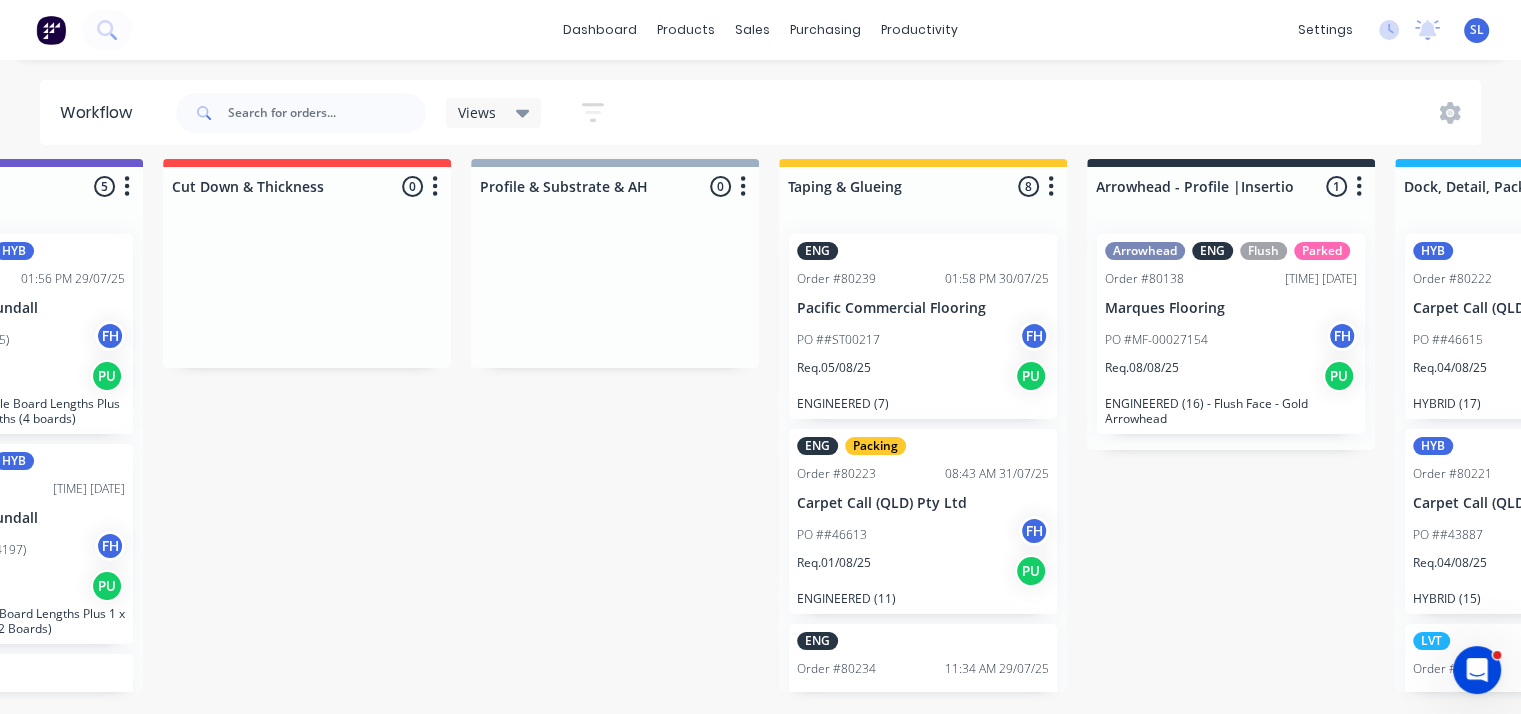 scroll, scrollTop: 24, scrollLeft: 495, axis: both 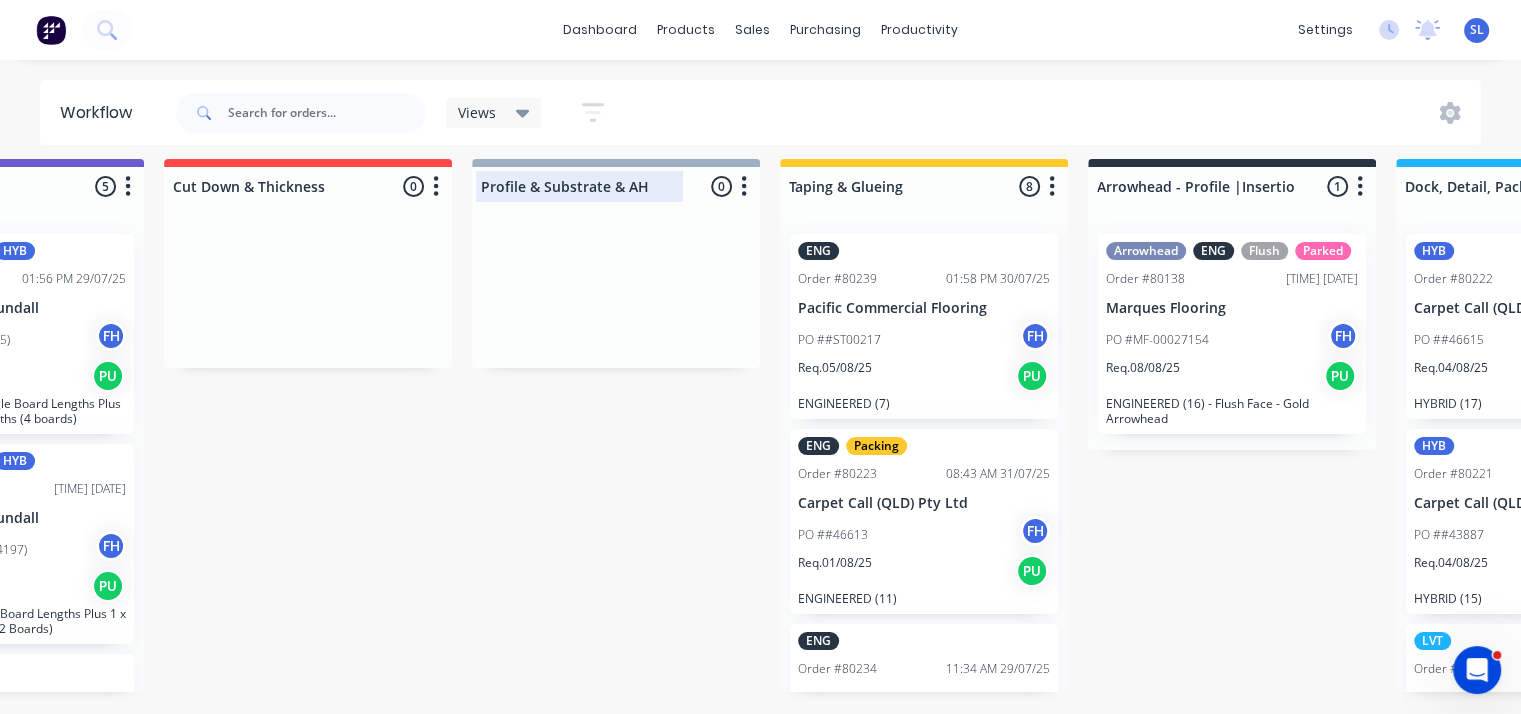 click at bounding box center (616, 186) 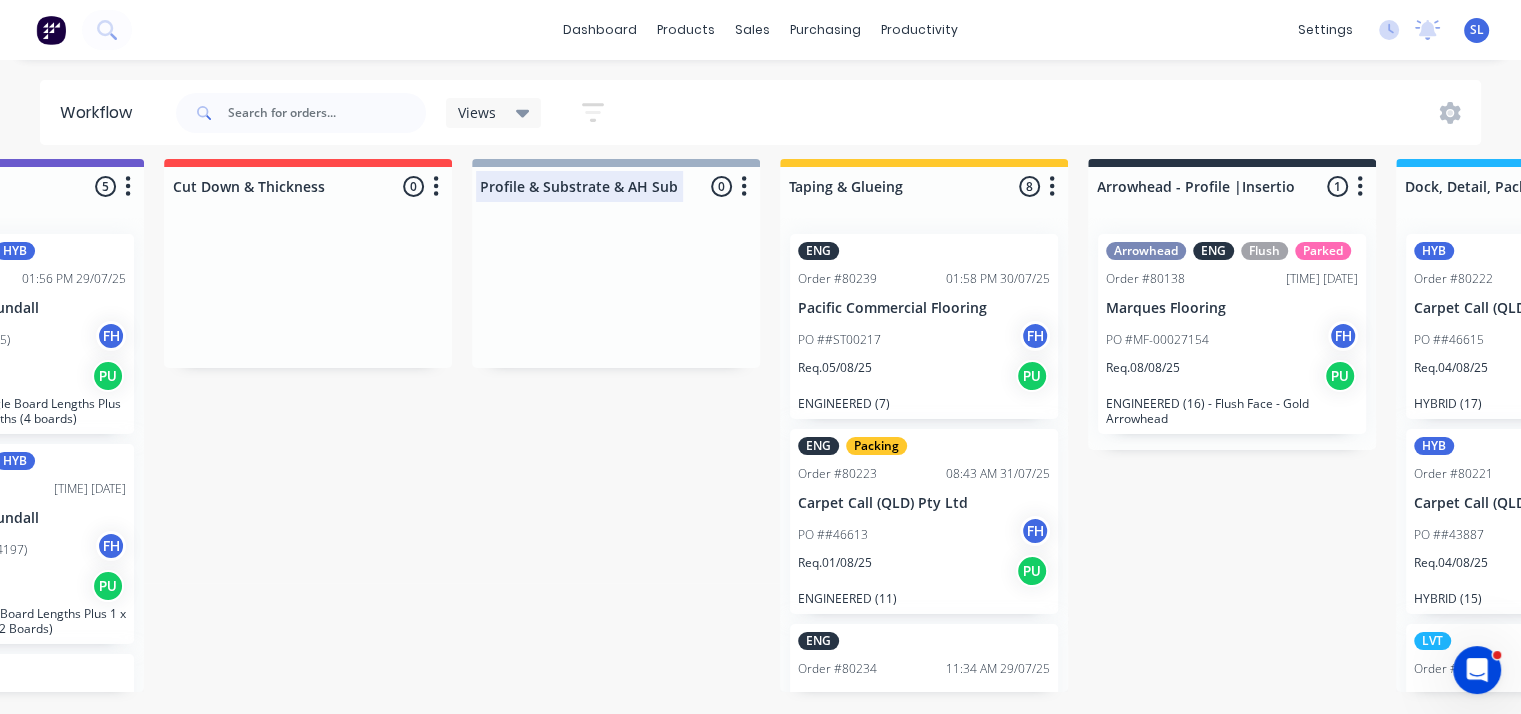scroll, scrollTop: 0, scrollLeft: 0, axis: both 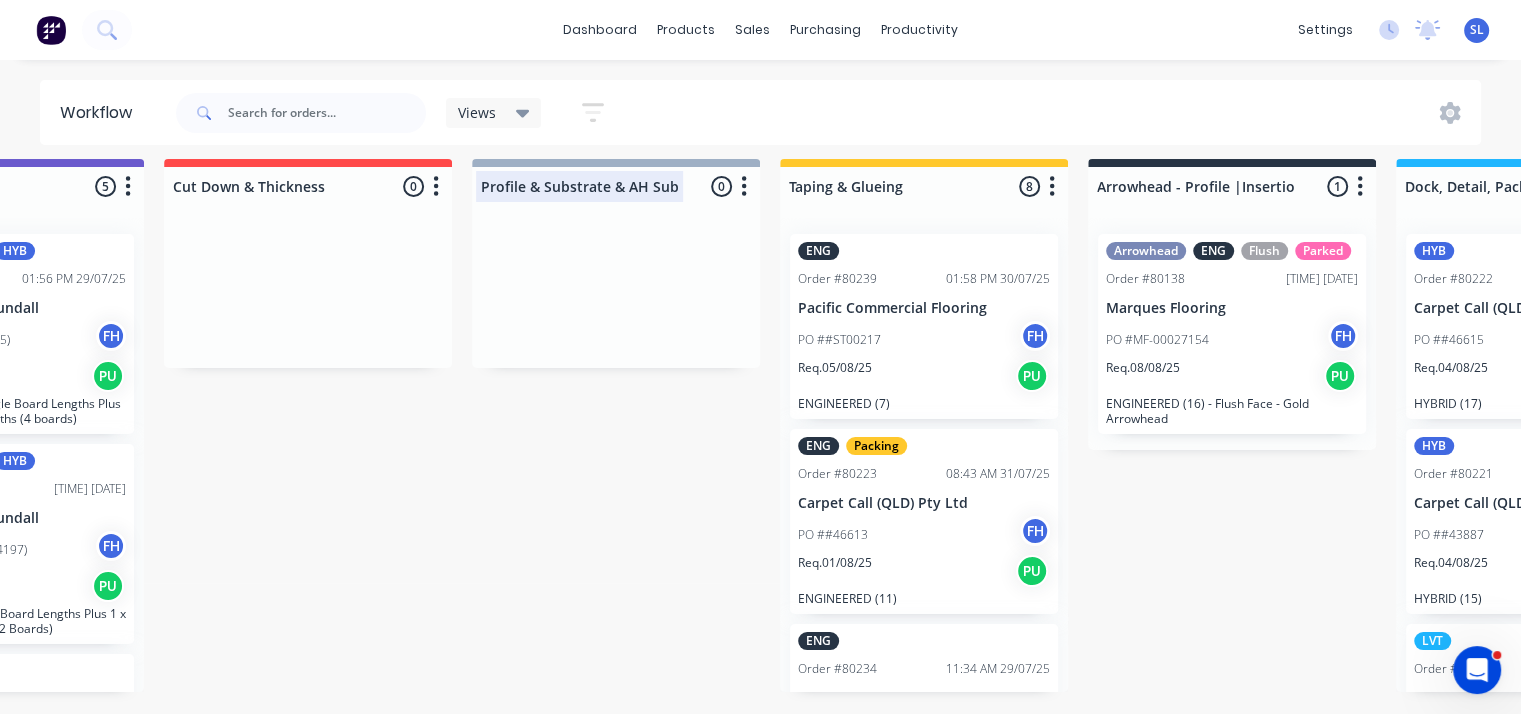 click at bounding box center [616, 186] 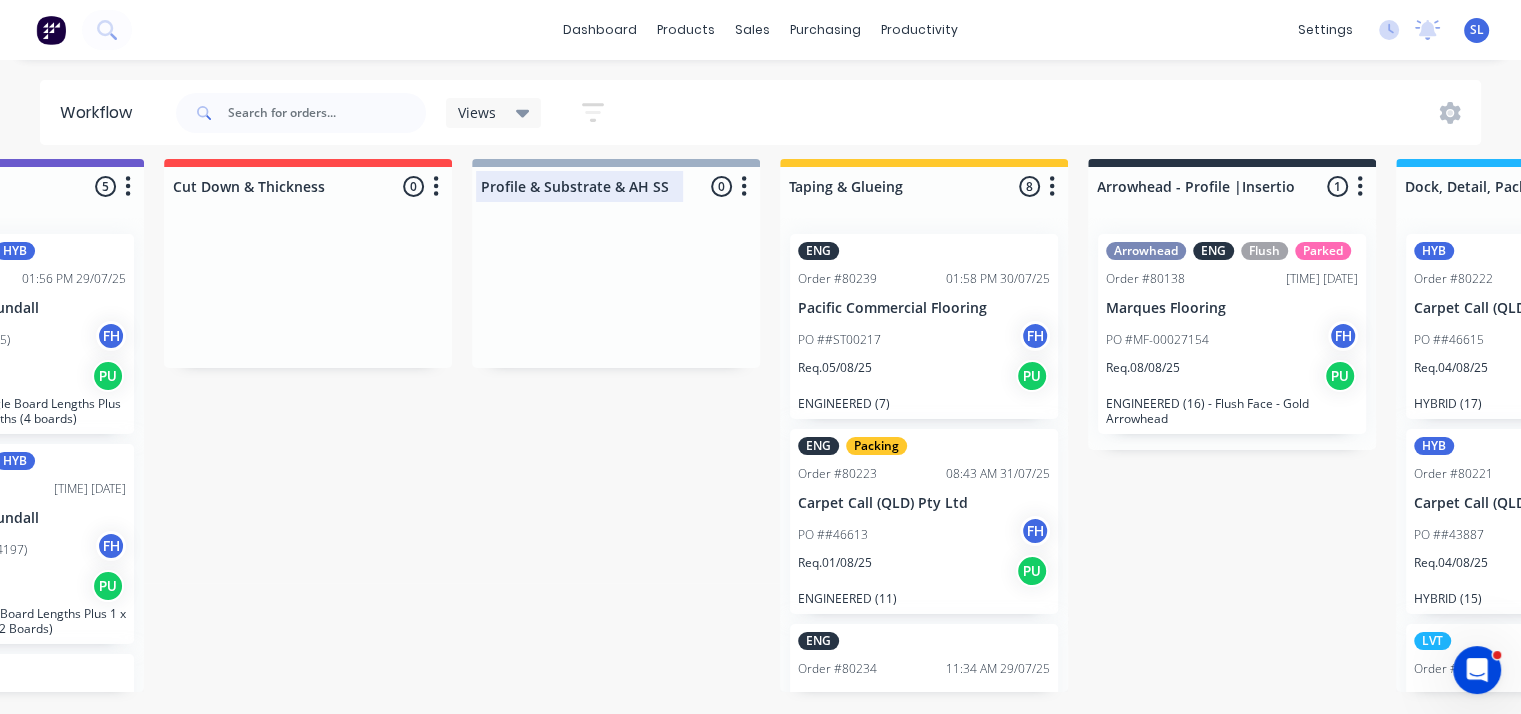 scroll, scrollTop: 0, scrollLeft: 0, axis: both 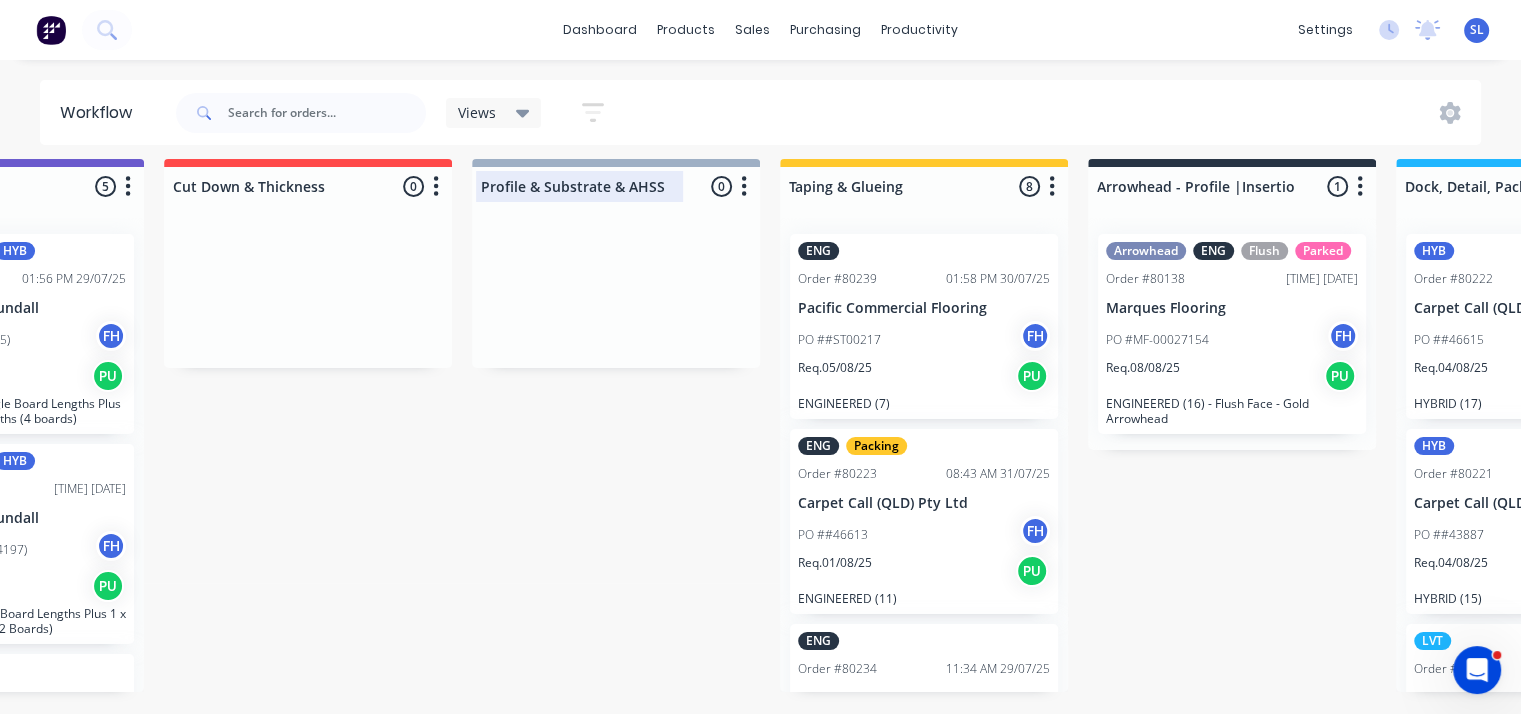 type on "Profile & Substrate & AHSS" 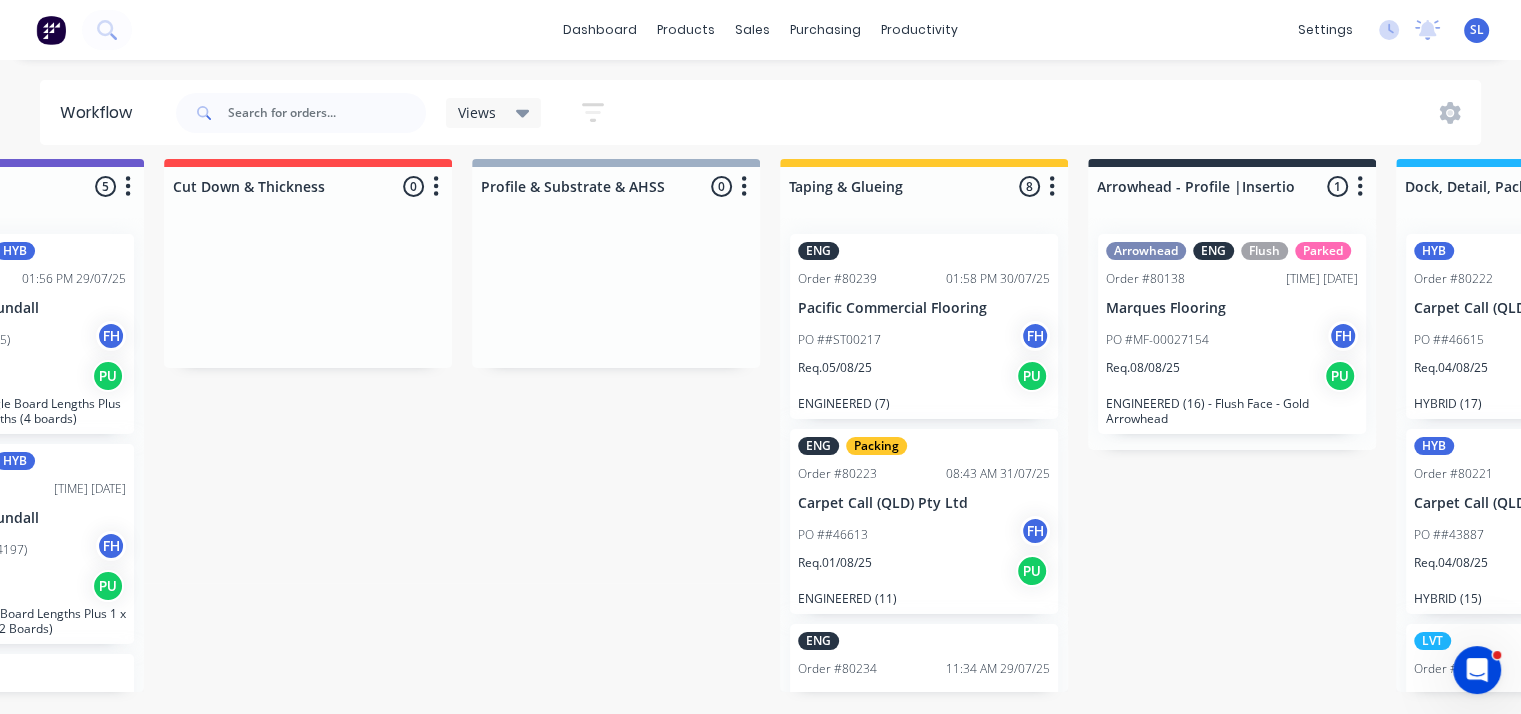 click at bounding box center [616, 293] 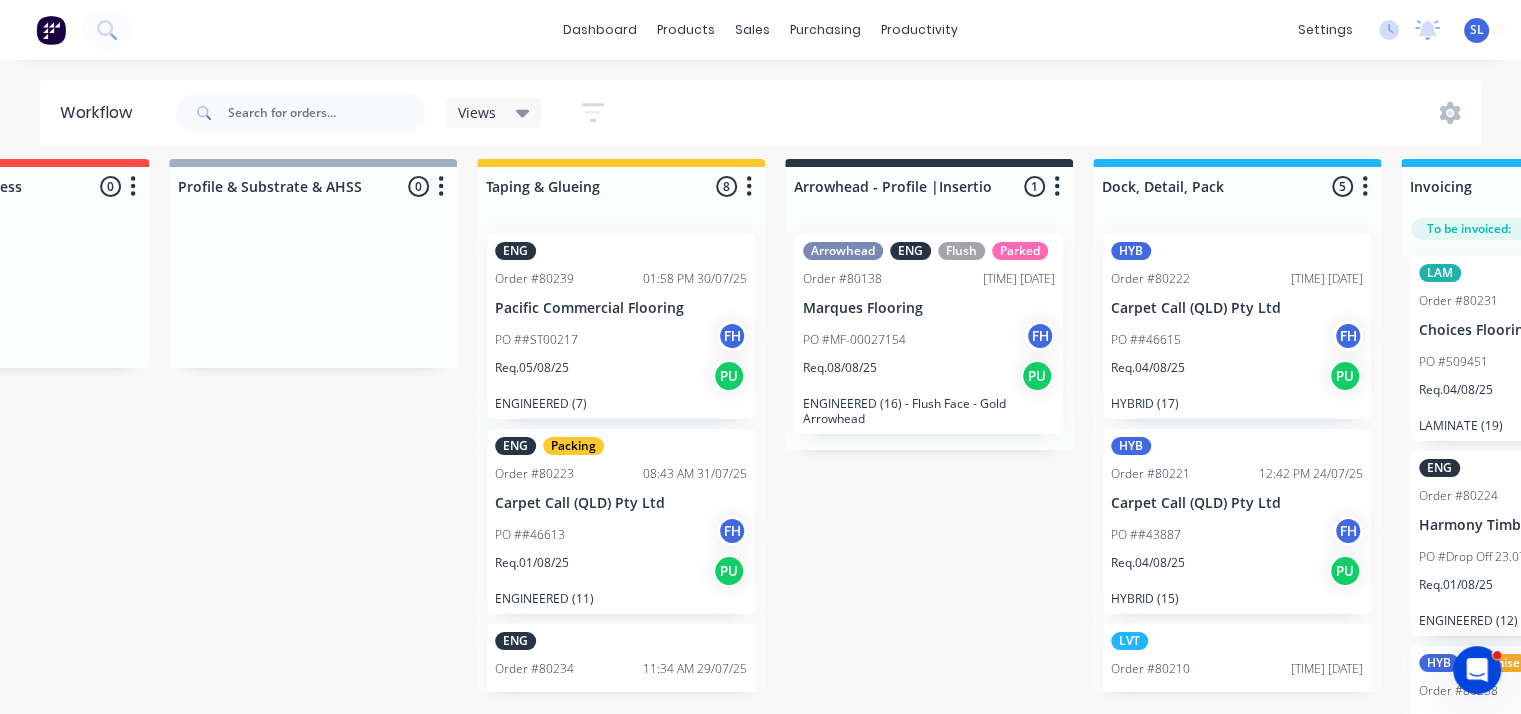 scroll, scrollTop: 24, scrollLeft: 796, axis: both 